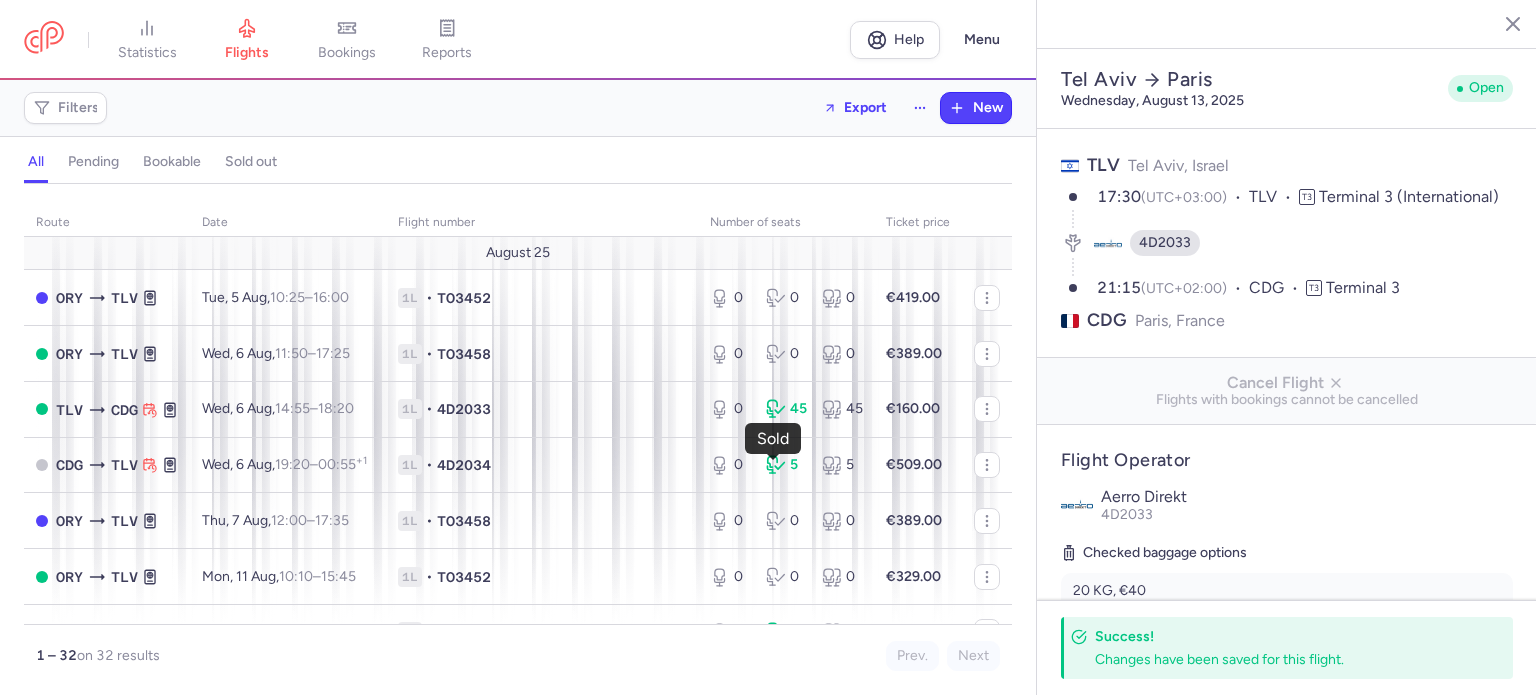 select on "hours" 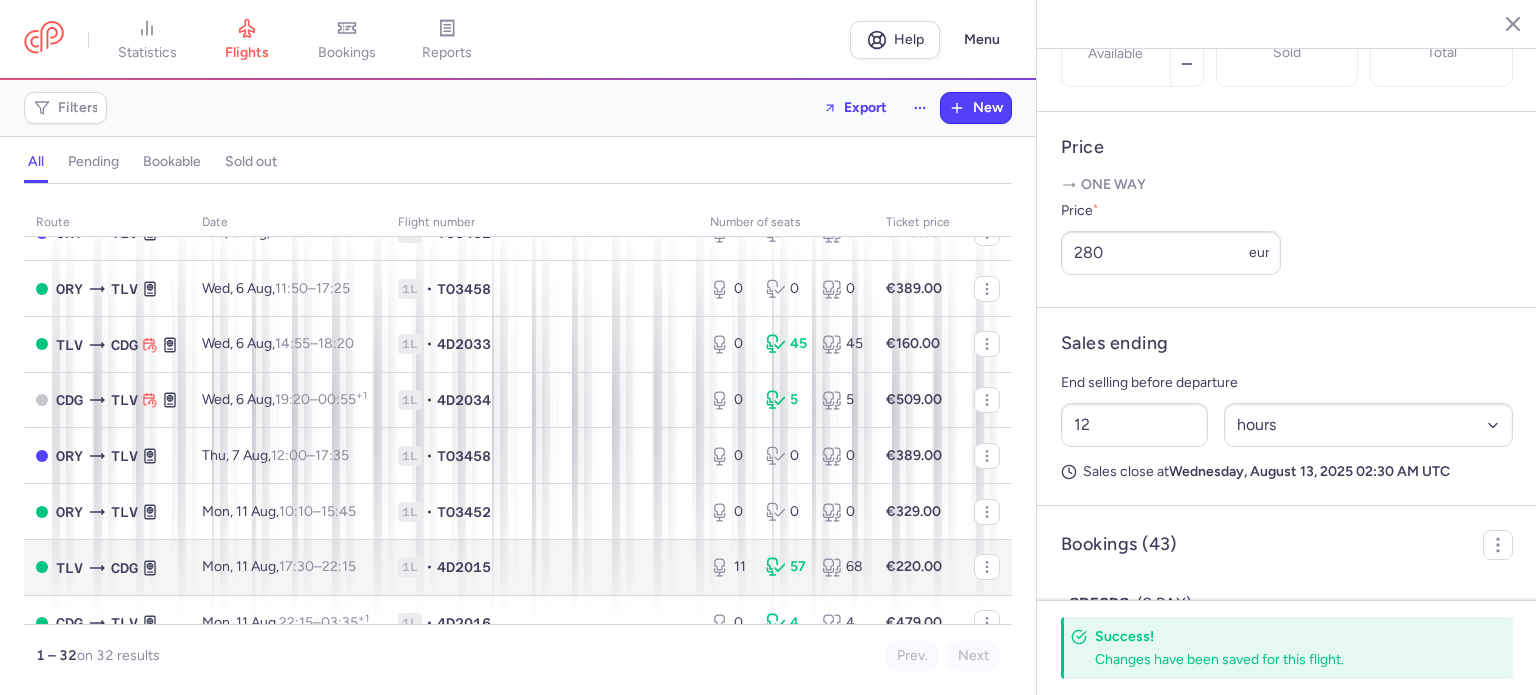 scroll, scrollTop: 100, scrollLeft: 0, axis: vertical 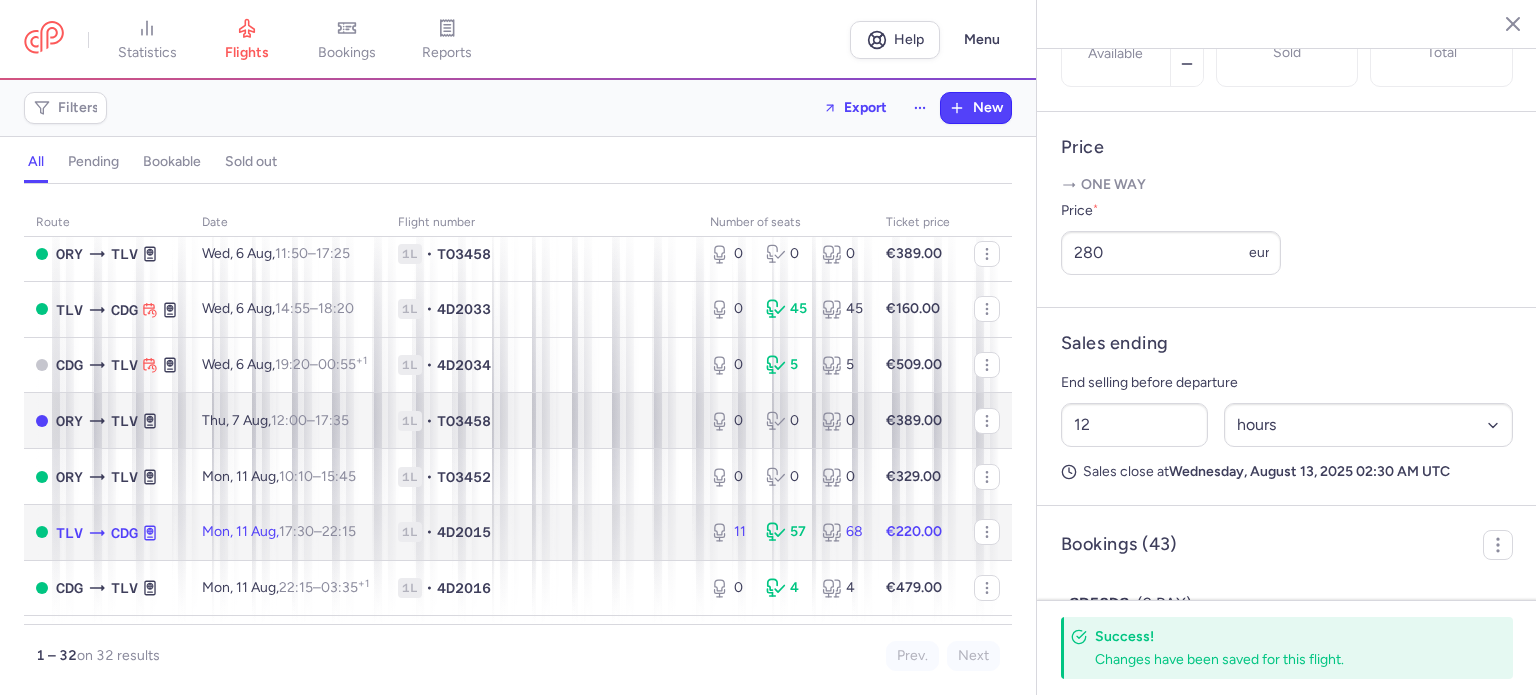 drag, startPoint x: 627, startPoint y: 527, endPoint x: 752, endPoint y: 452, distance: 145.7738 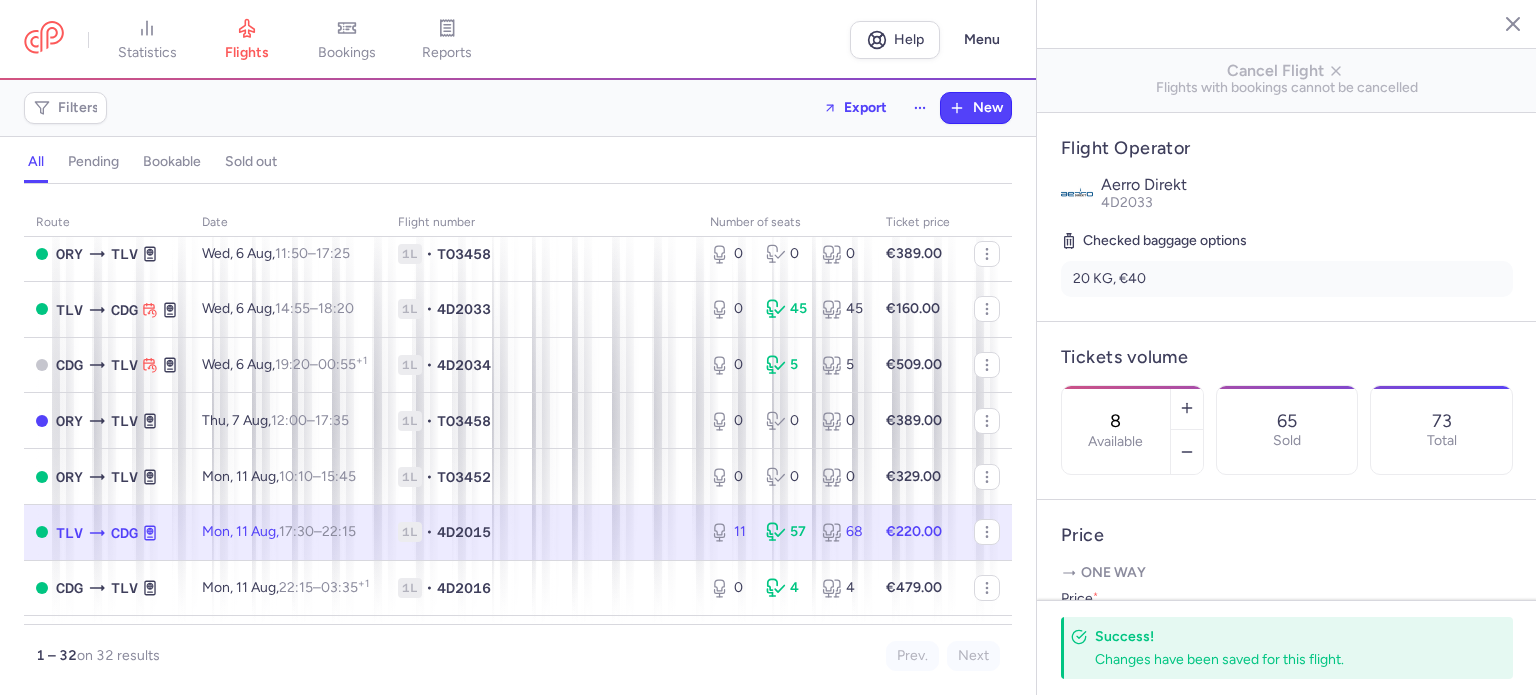 scroll, scrollTop: 300, scrollLeft: 0, axis: vertical 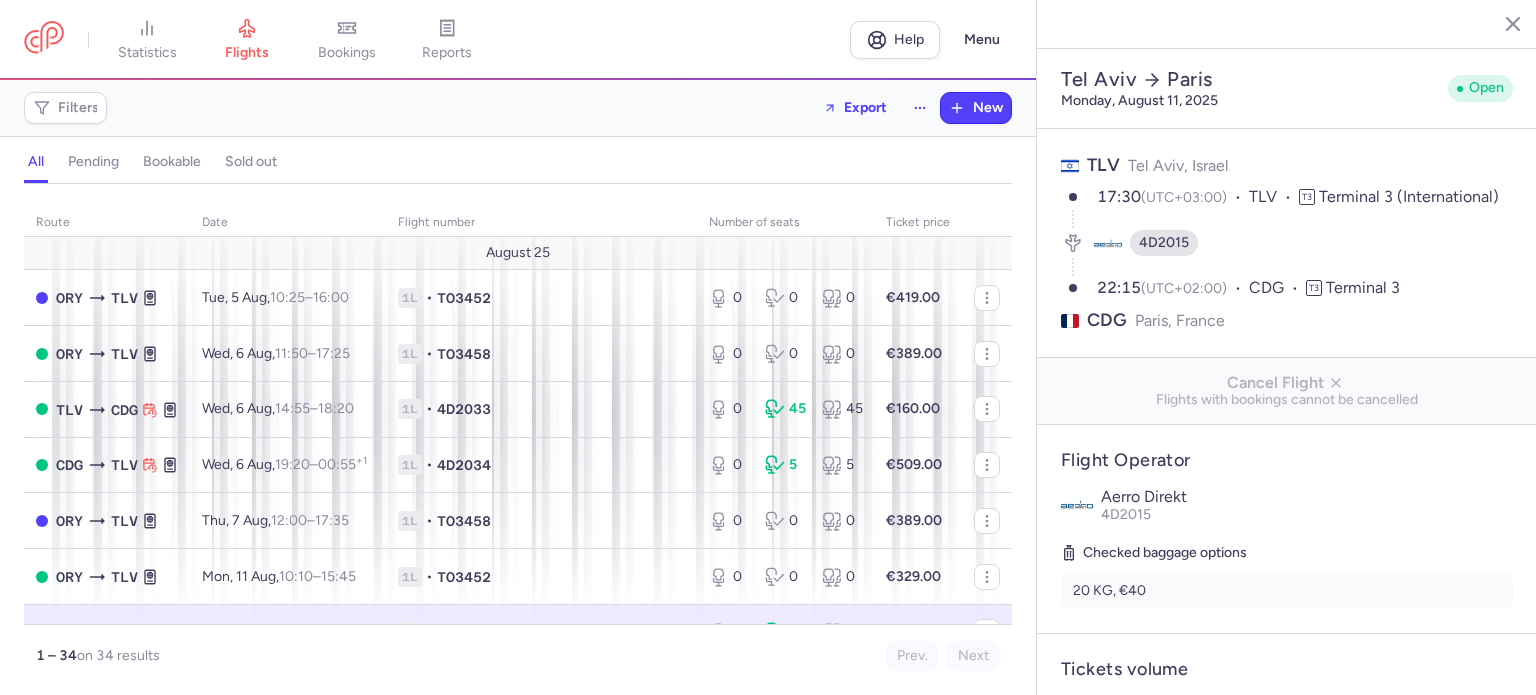 select on "hours" 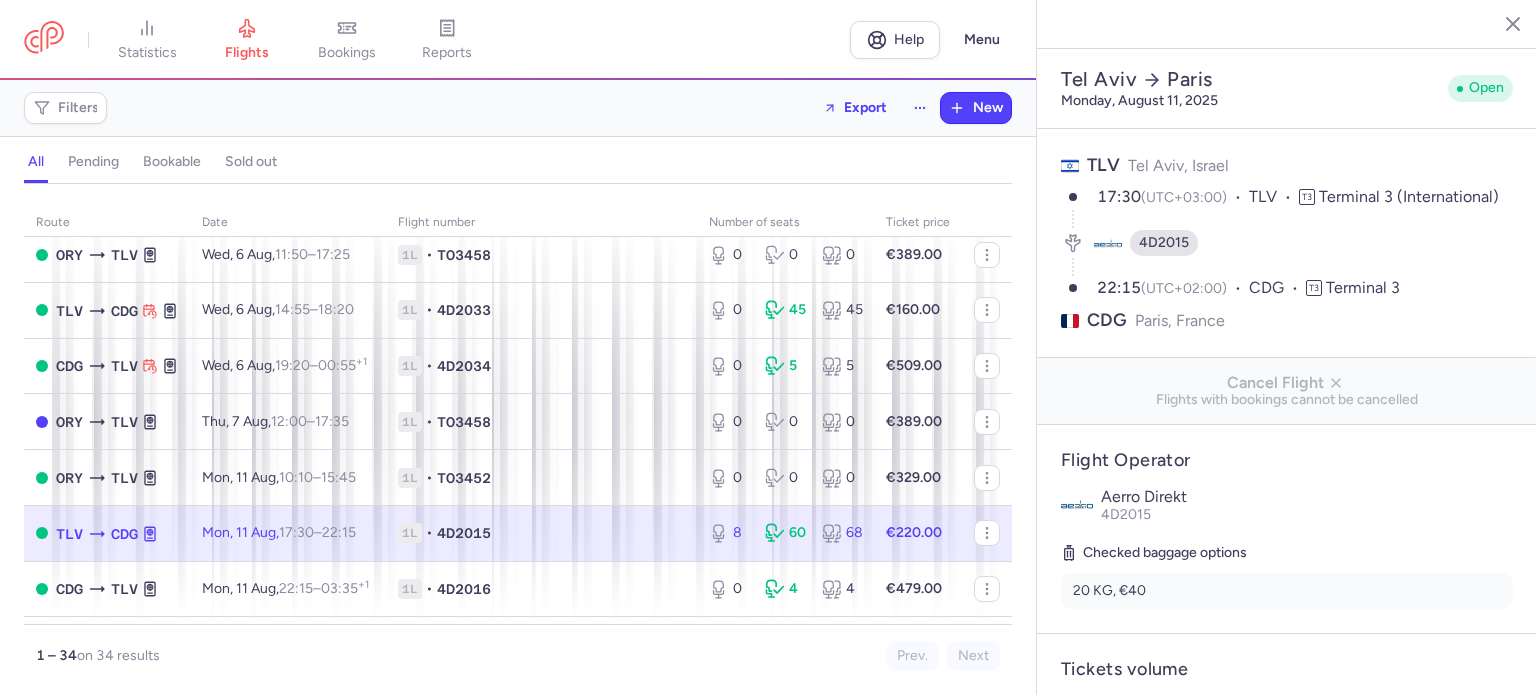 scroll, scrollTop: 100, scrollLeft: 0, axis: vertical 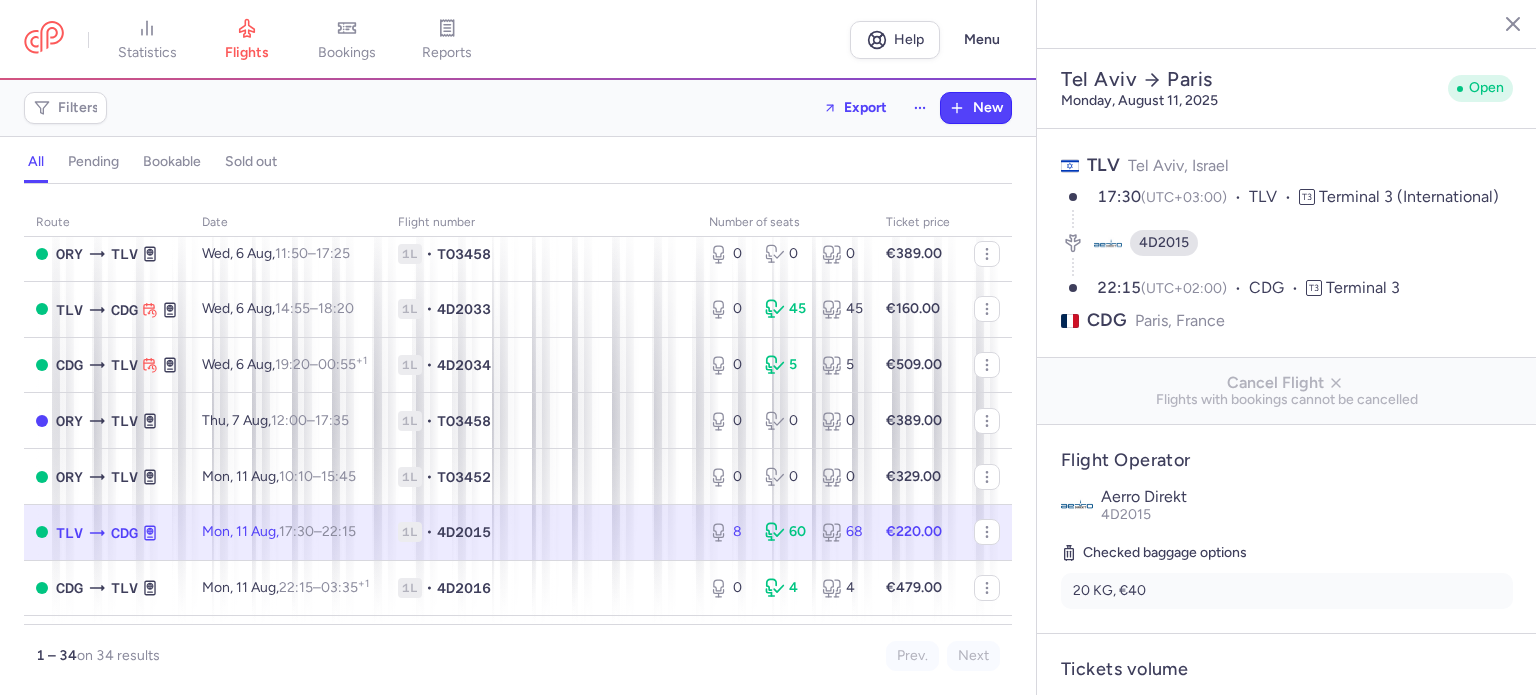 click on "8 60 68" at bounding box center [785, 532] 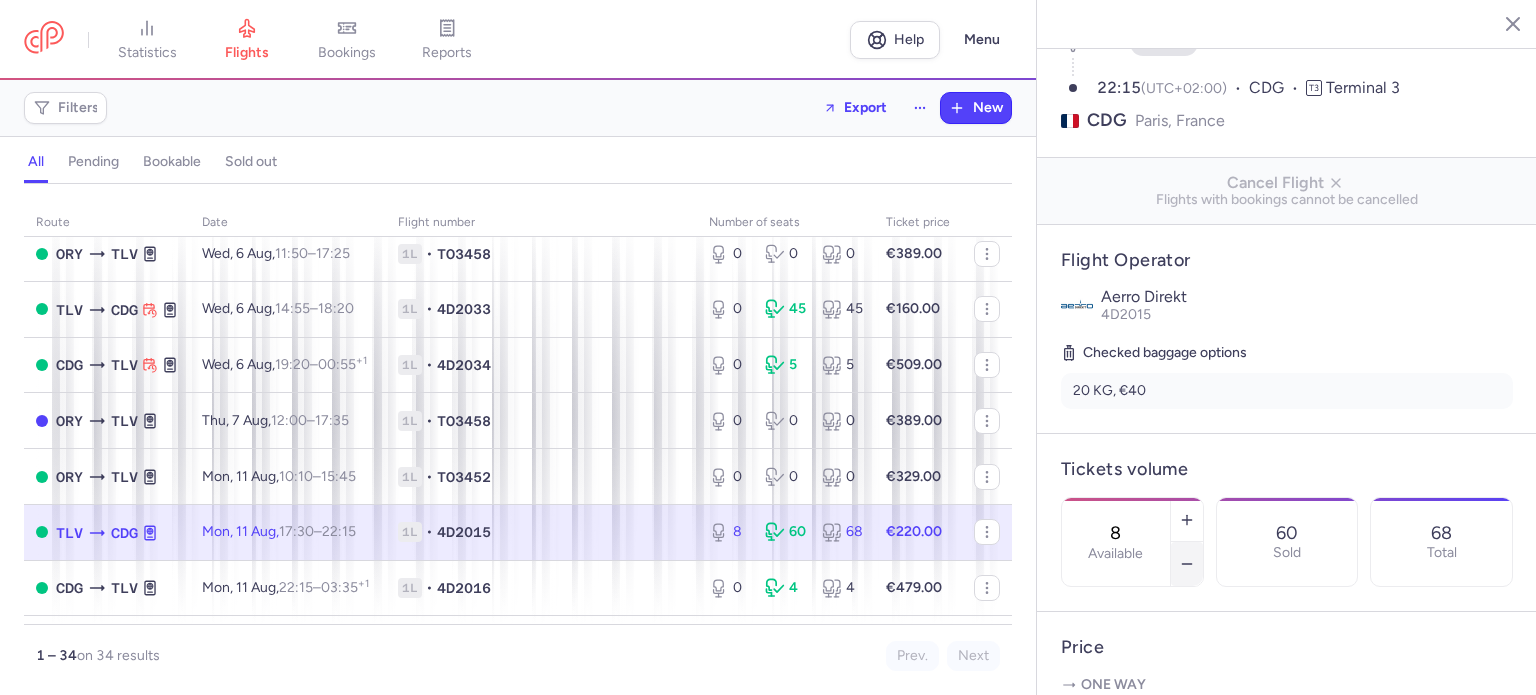 click 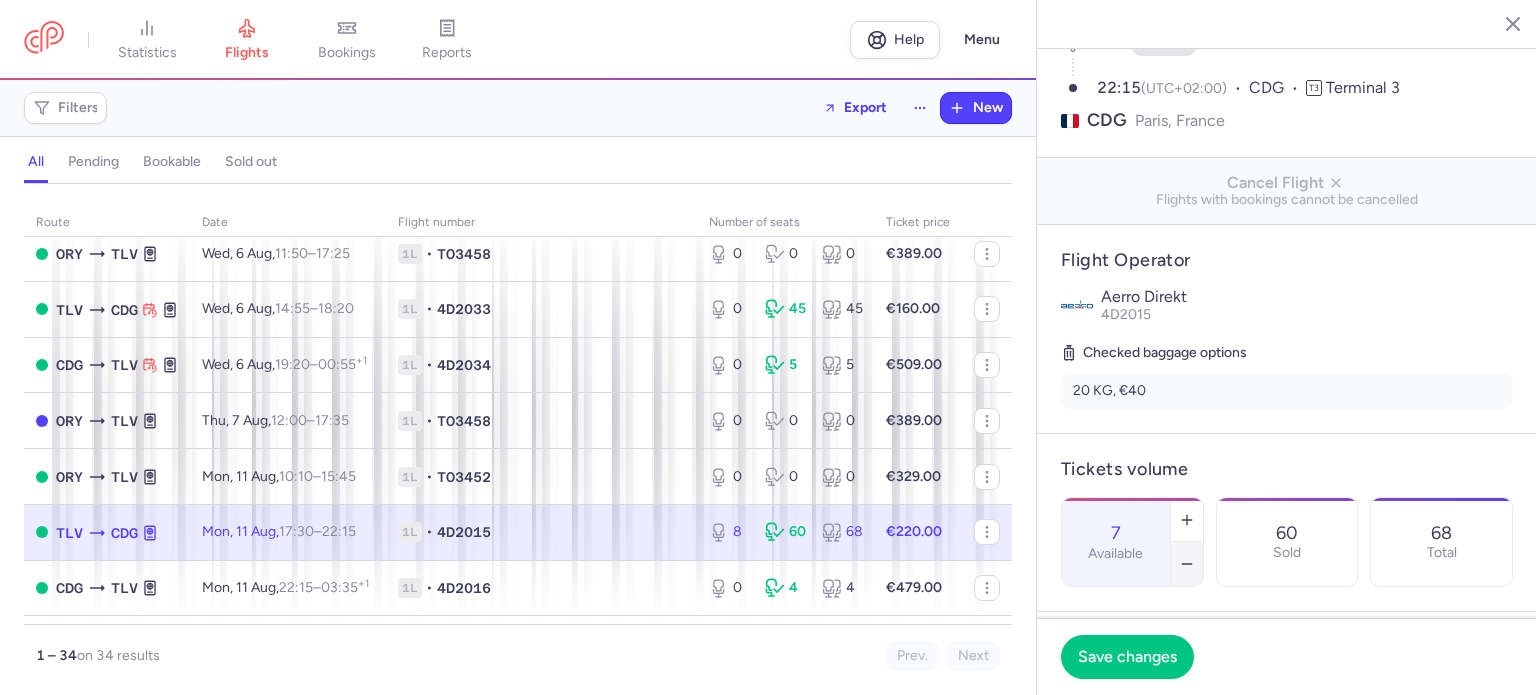 click 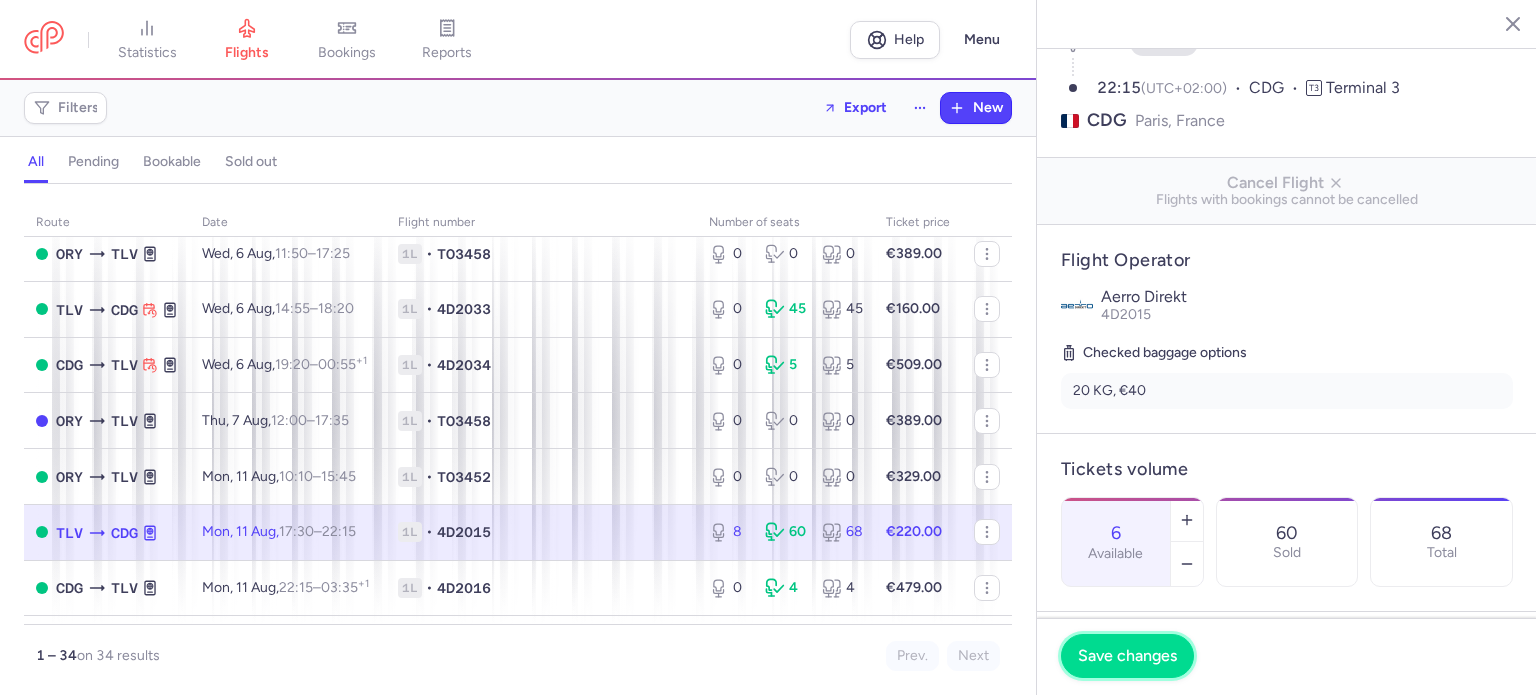 click on "Save changes" at bounding box center [1127, 656] 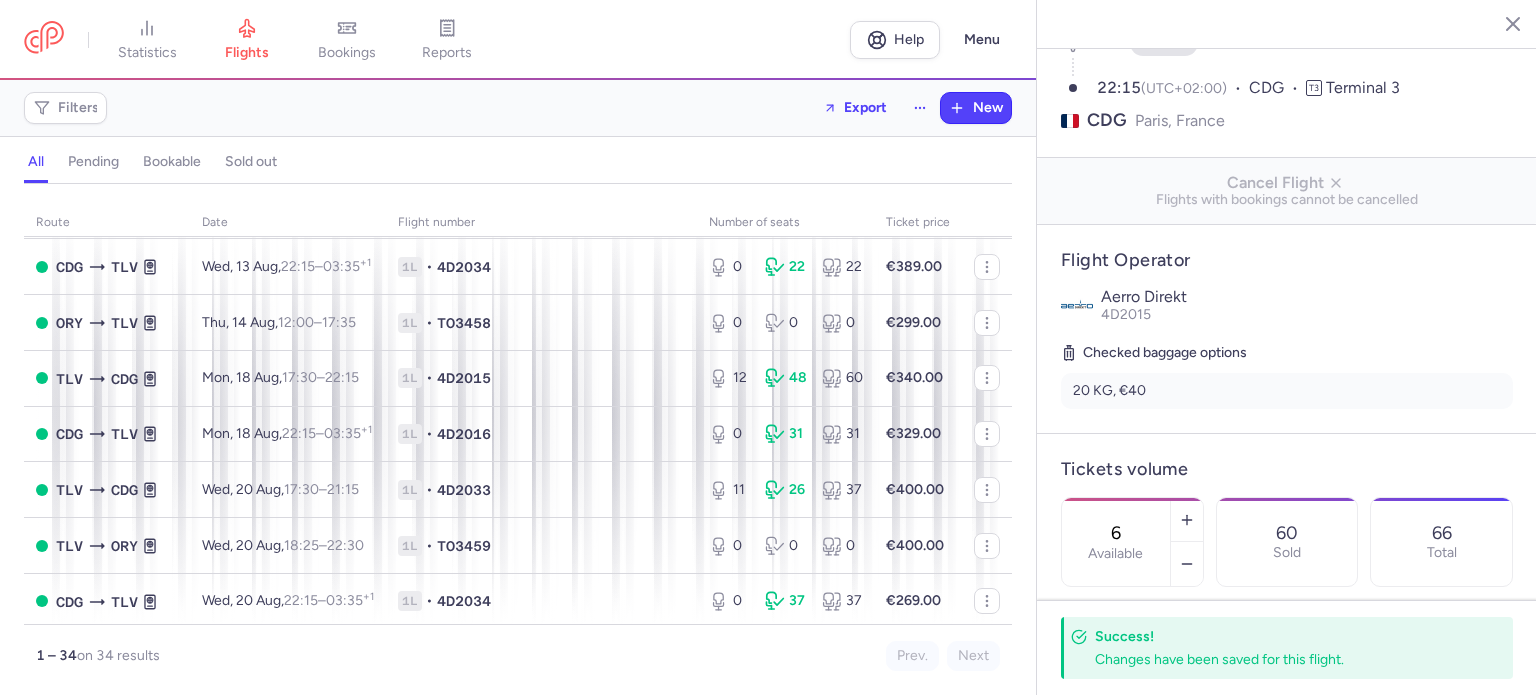 scroll, scrollTop: 800, scrollLeft: 0, axis: vertical 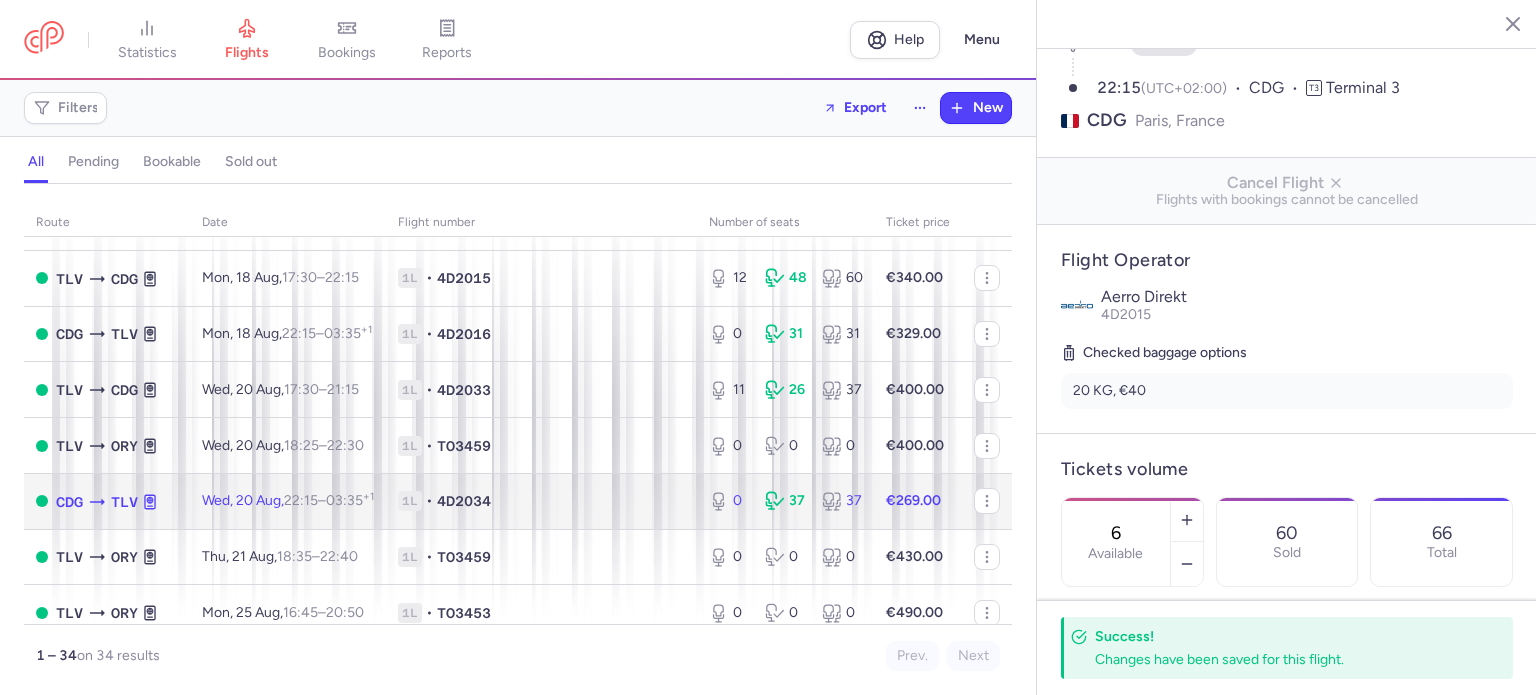 click on "1L • 4D2034" at bounding box center [541, 501] 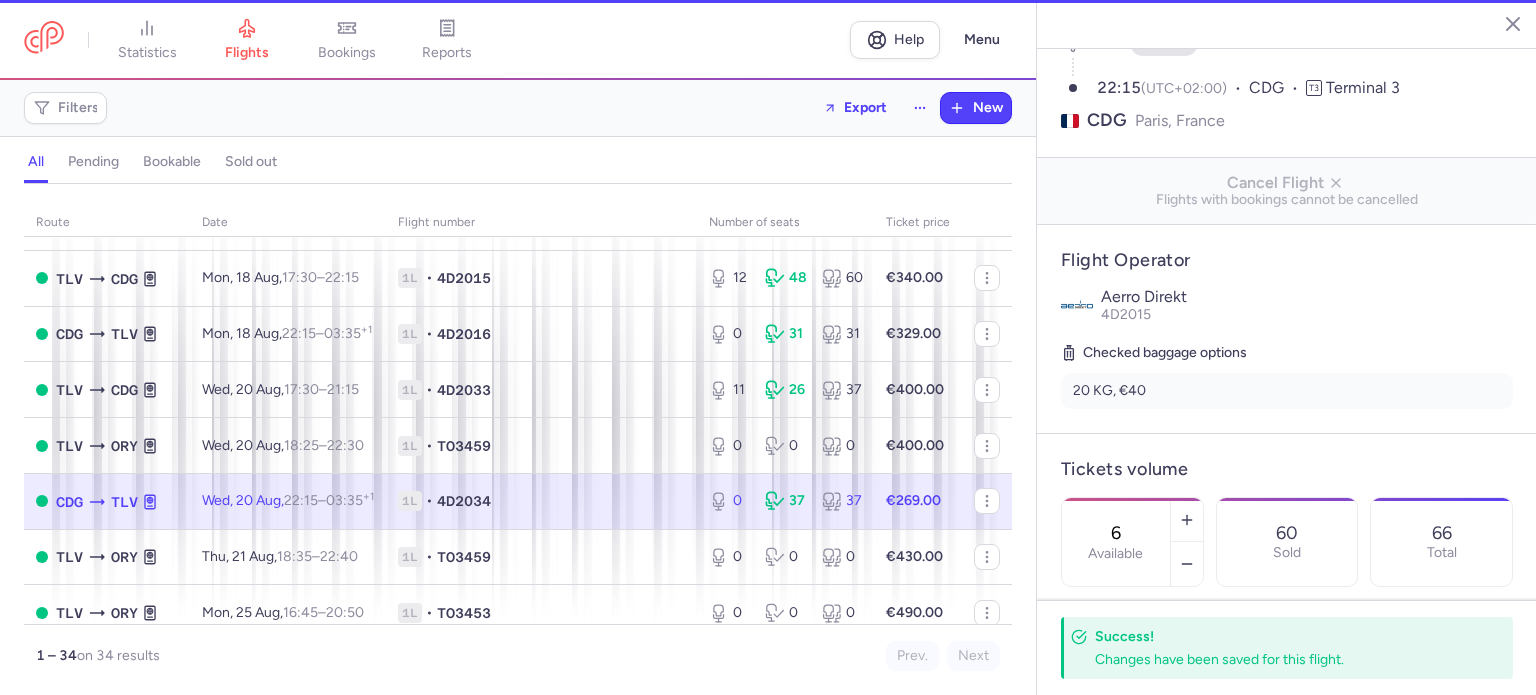 type on "0" 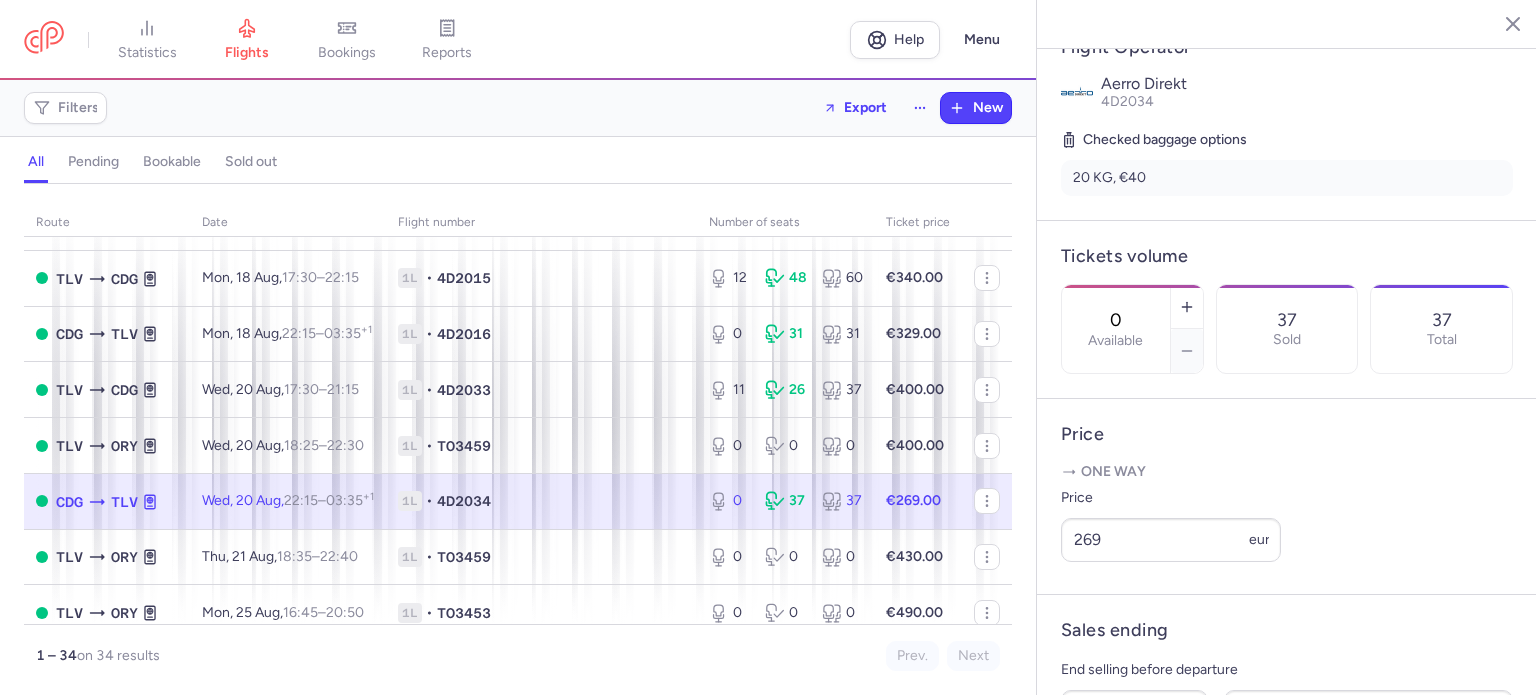 scroll, scrollTop: 478, scrollLeft: 0, axis: vertical 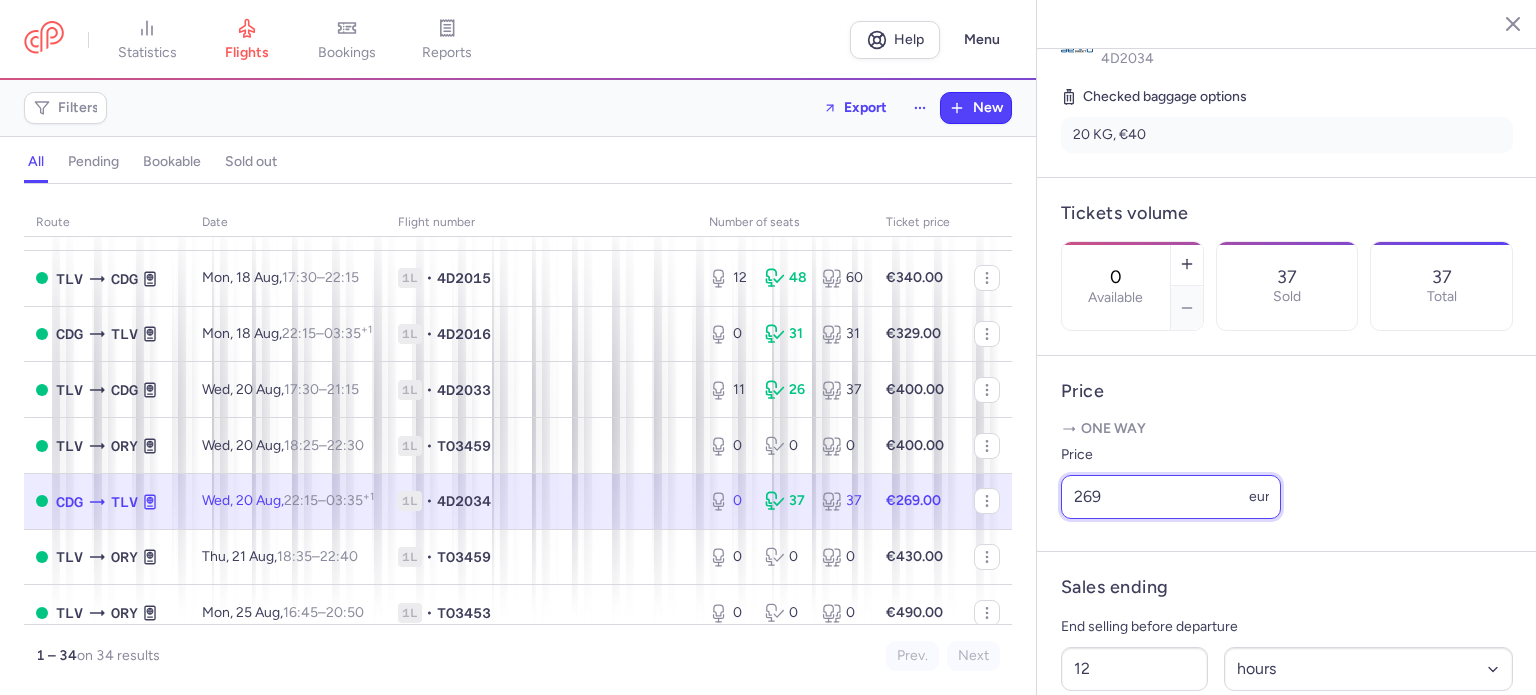drag, startPoint x: 1120, startPoint y: 552, endPoint x: 1057, endPoint y: 551, distance: 63.007935 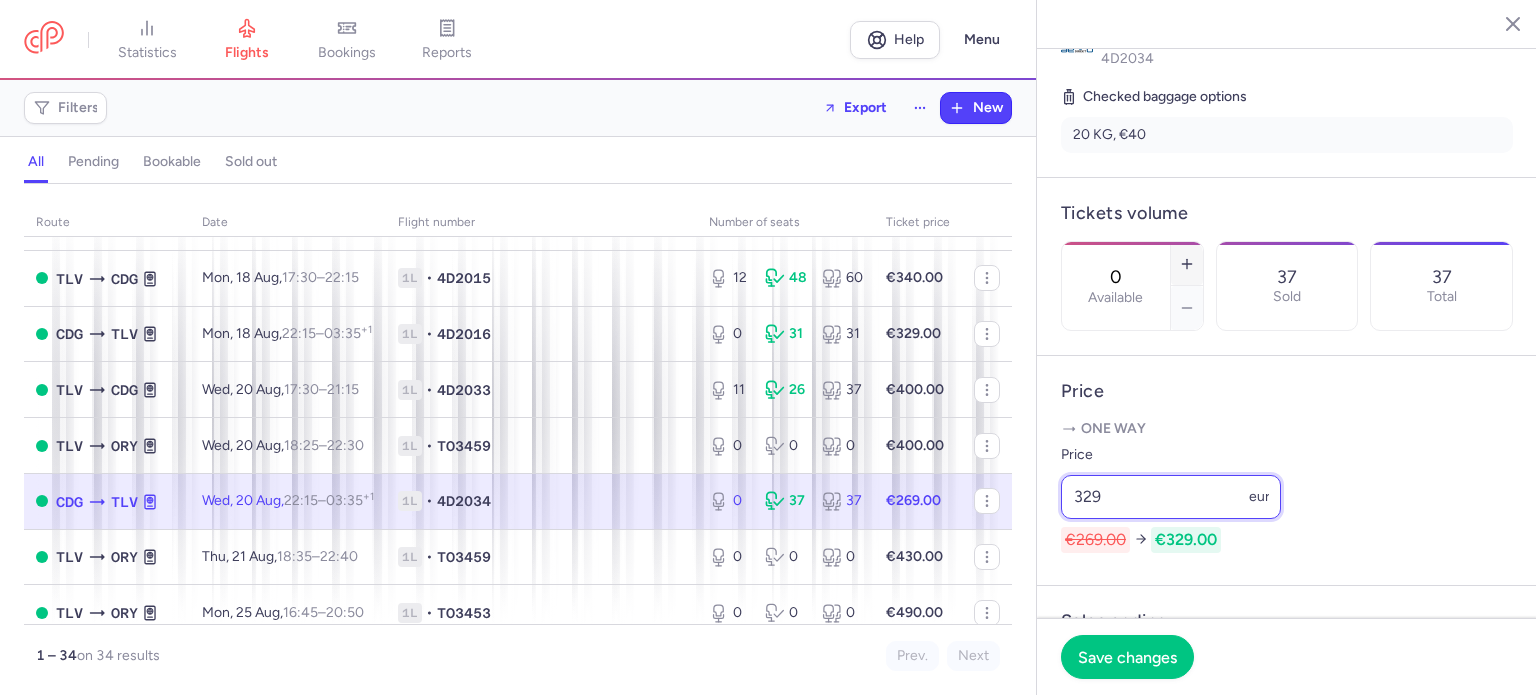 type on "329" 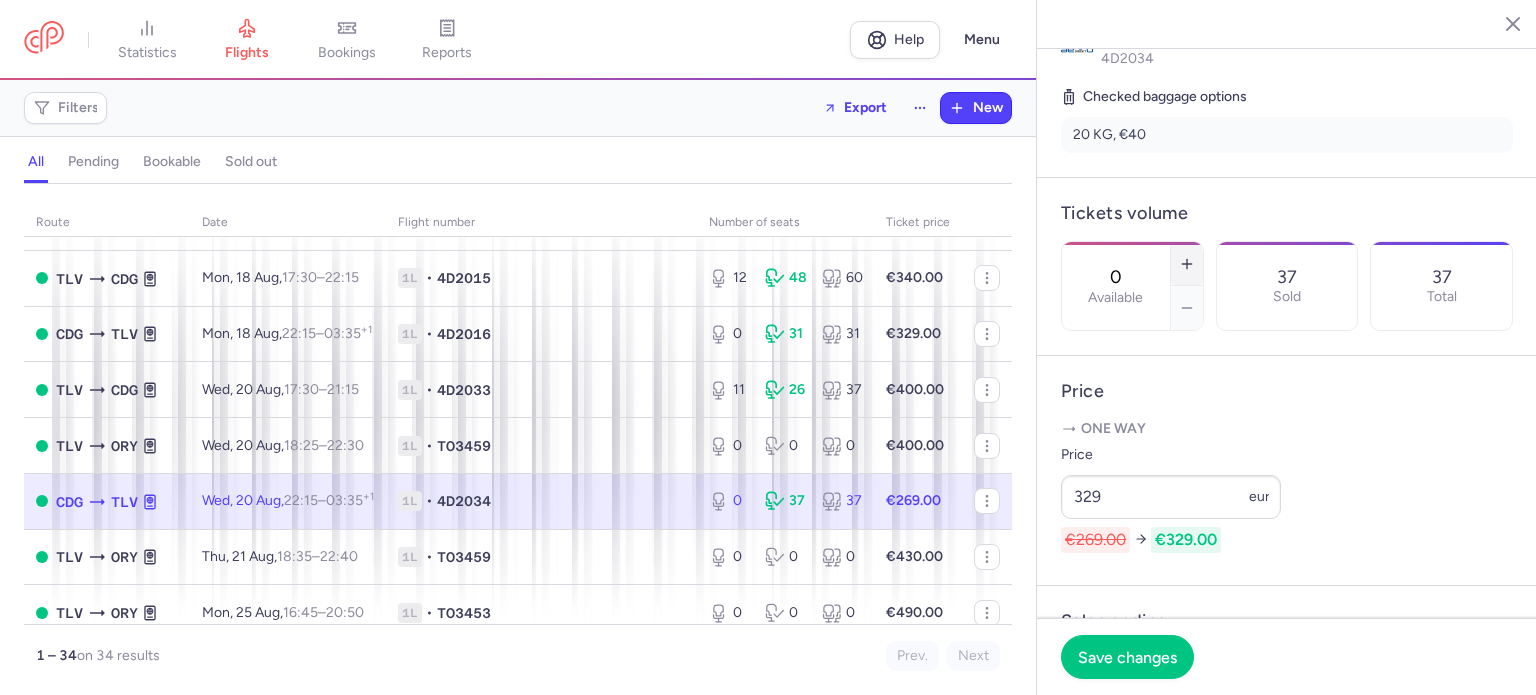 click at bounding box center (1187, 264) 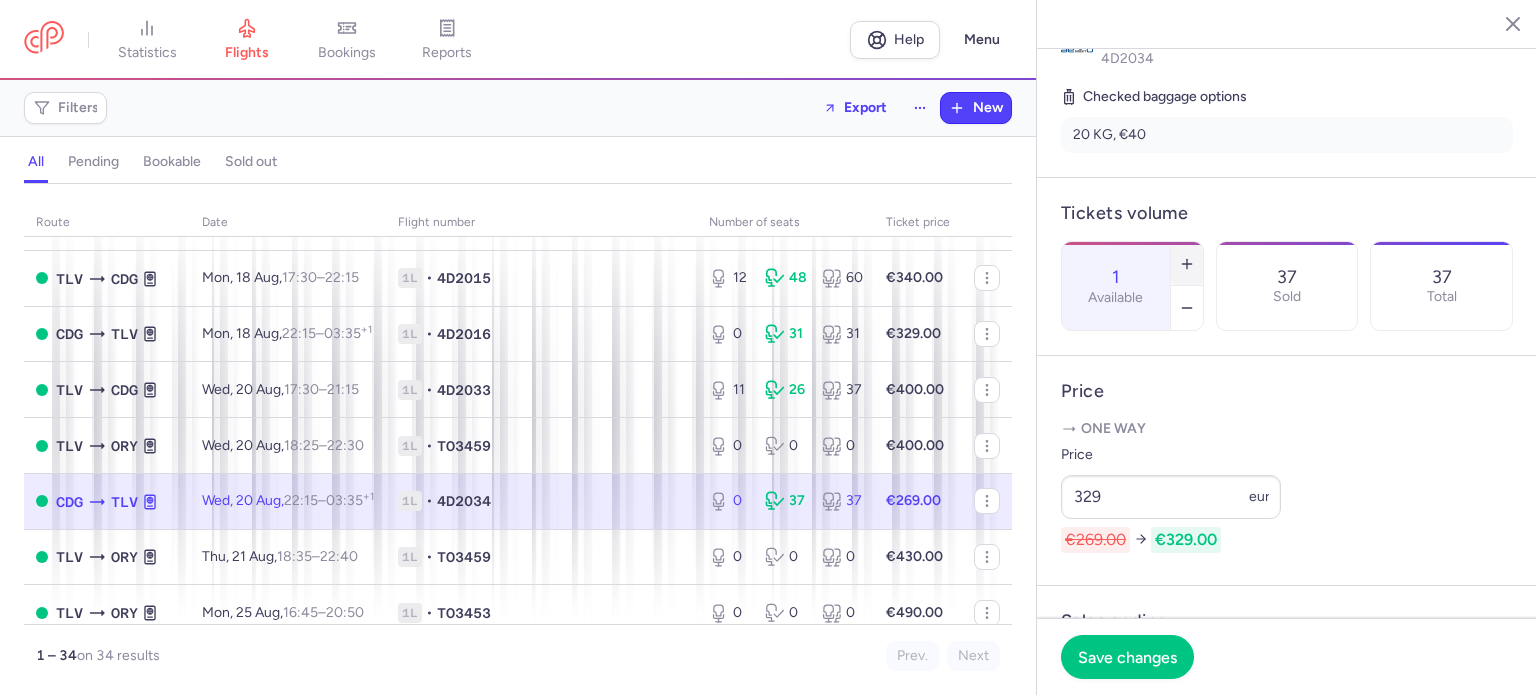 click at bounding box center [1187, 264] 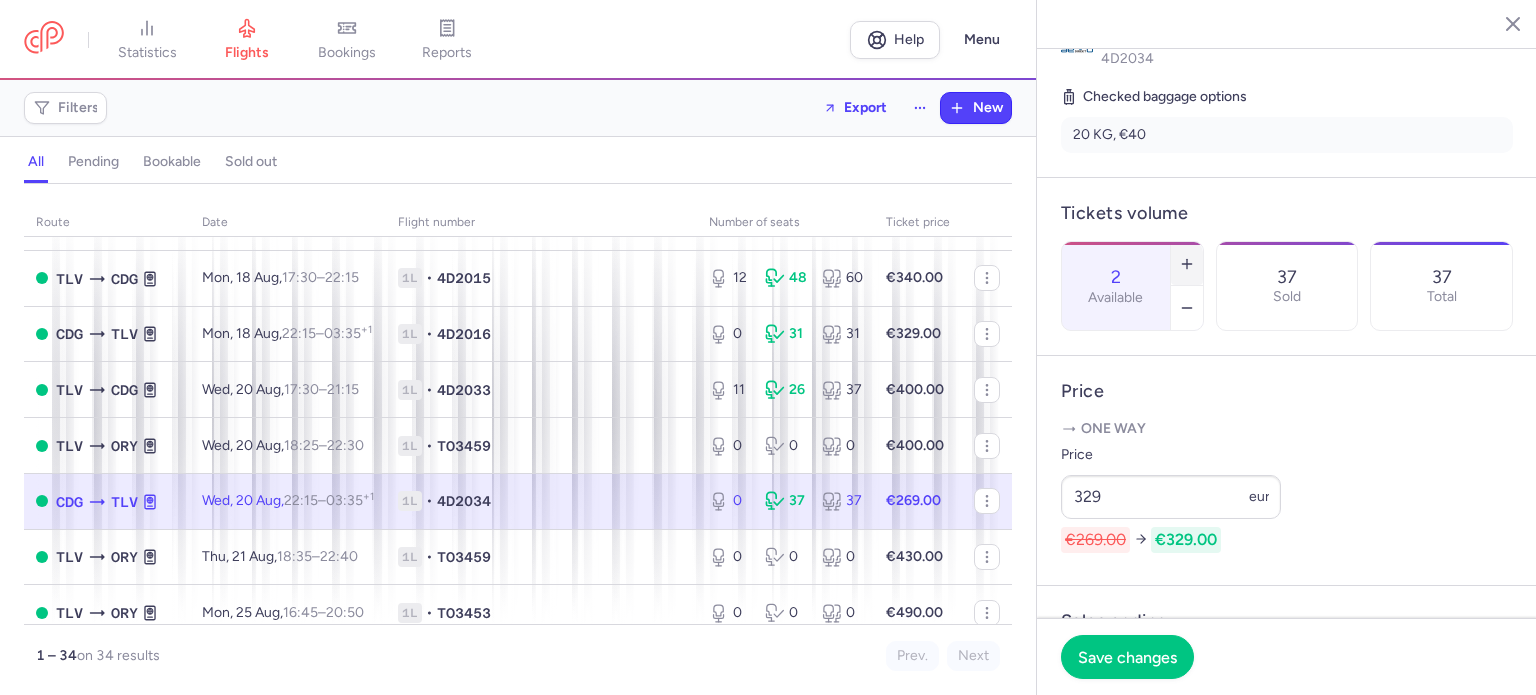 click at bounding box center (1187, 264) 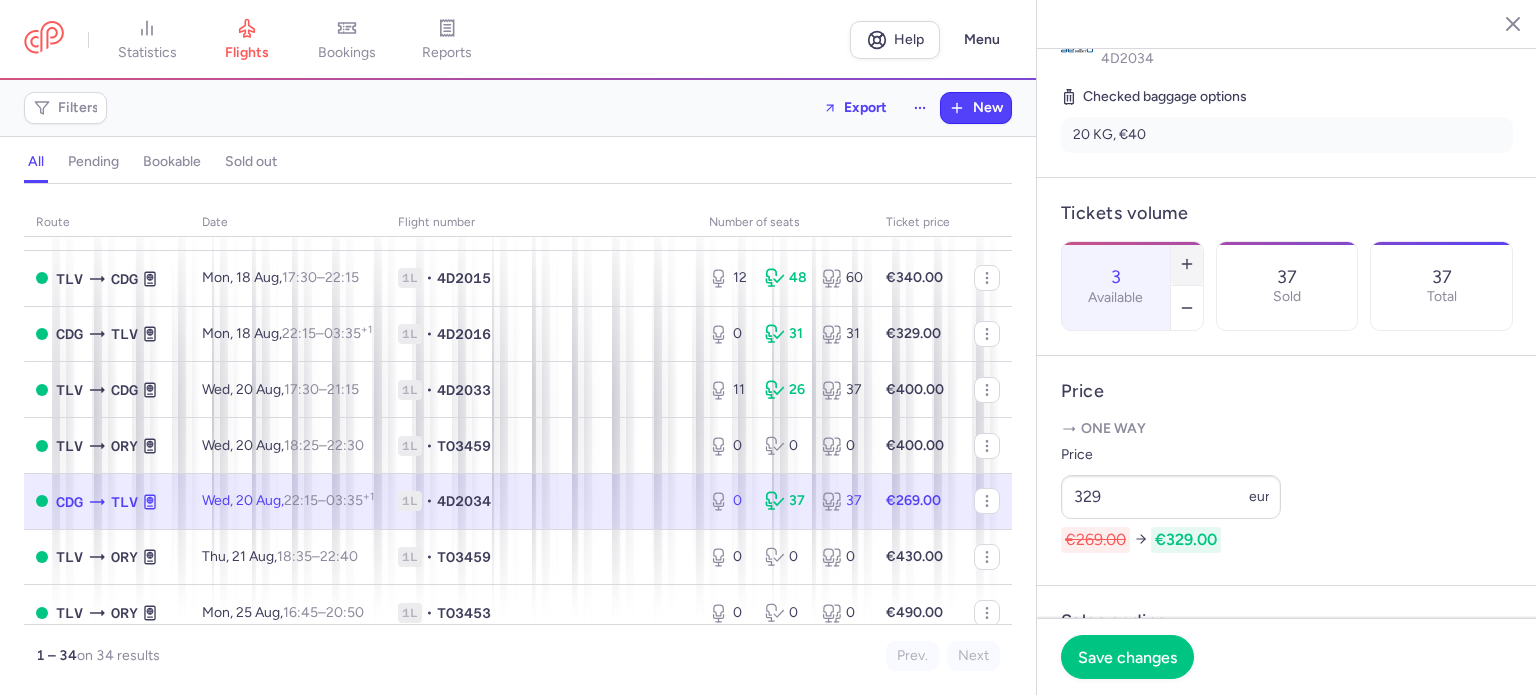 click at bounding box center [1187, 264] 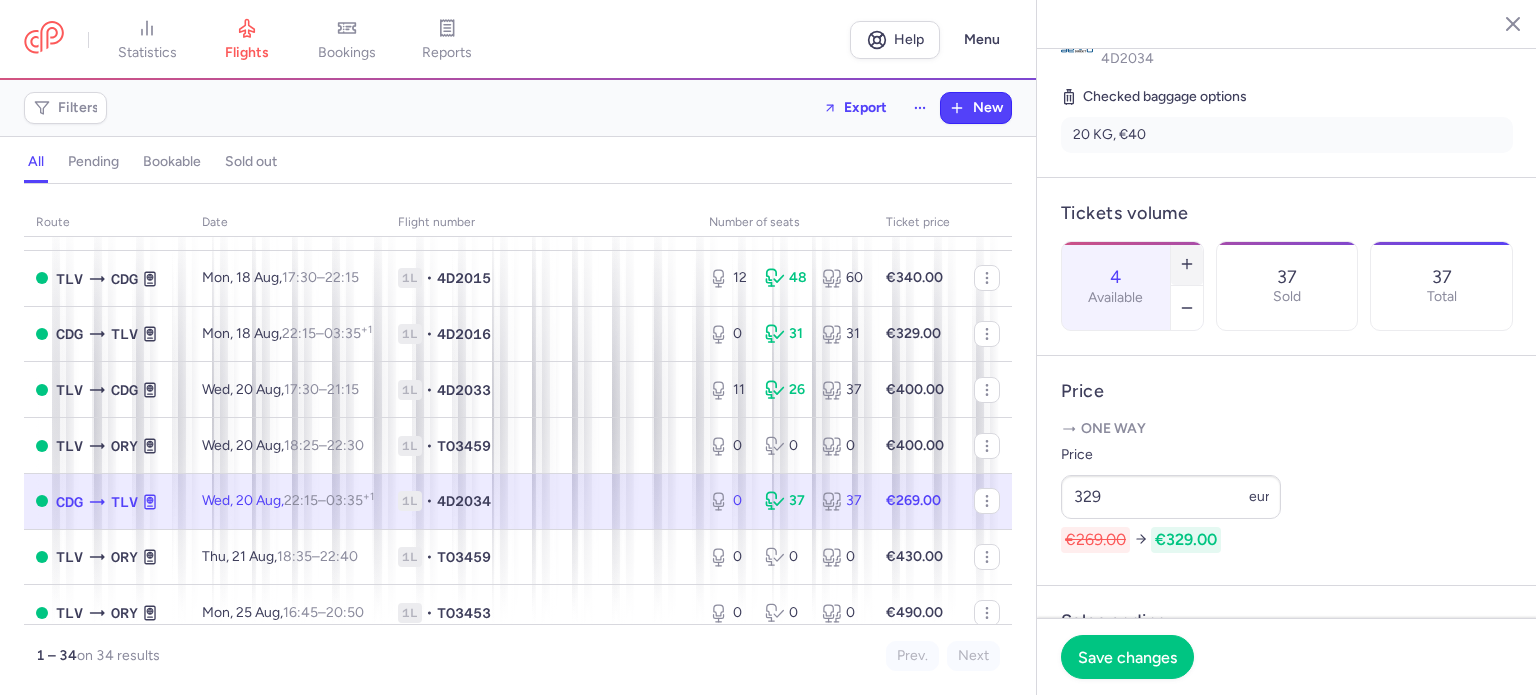 click at bounding box center [1187, 264] 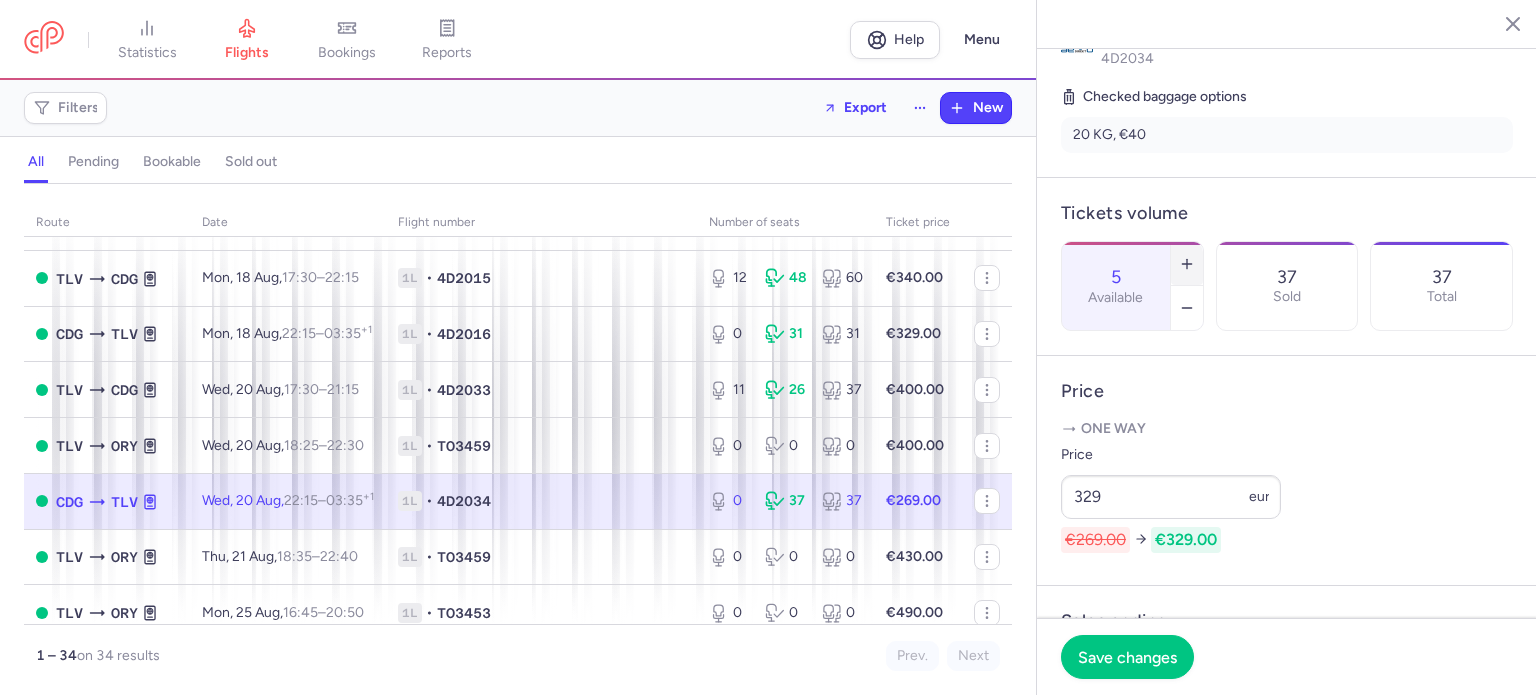 click at bounding box center [1187, 264] 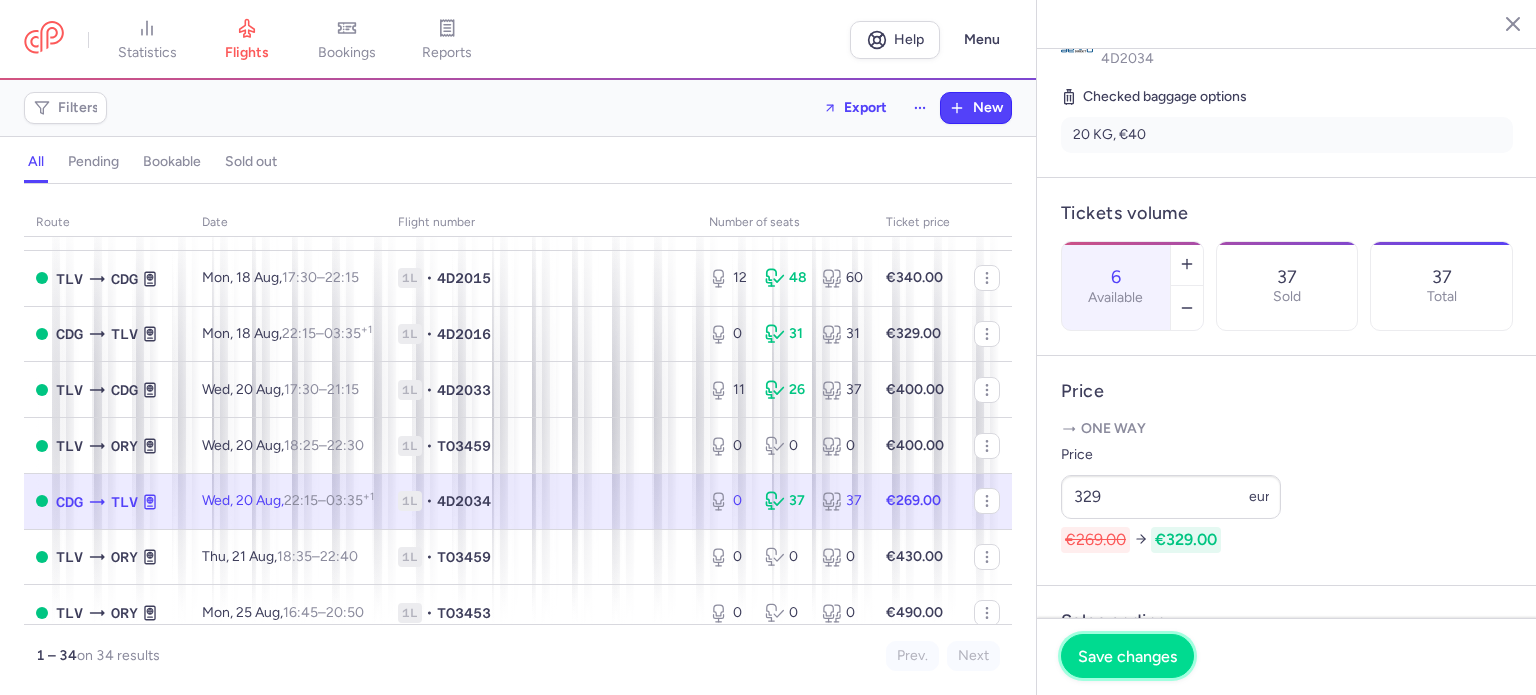 click on "Save changes" at bounding box center (1127, 656) 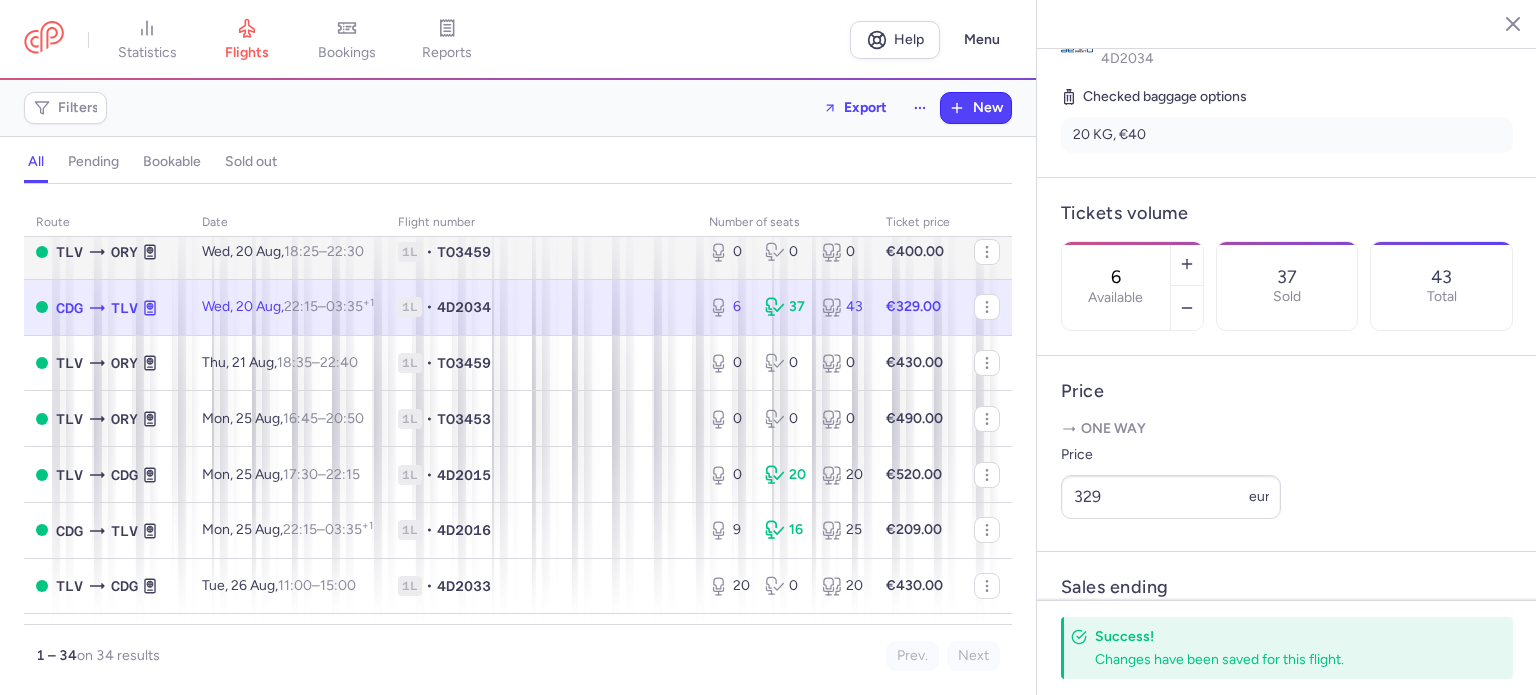 scroll, scrollTop: 1000, scrollLeft: 0, axis: vertical 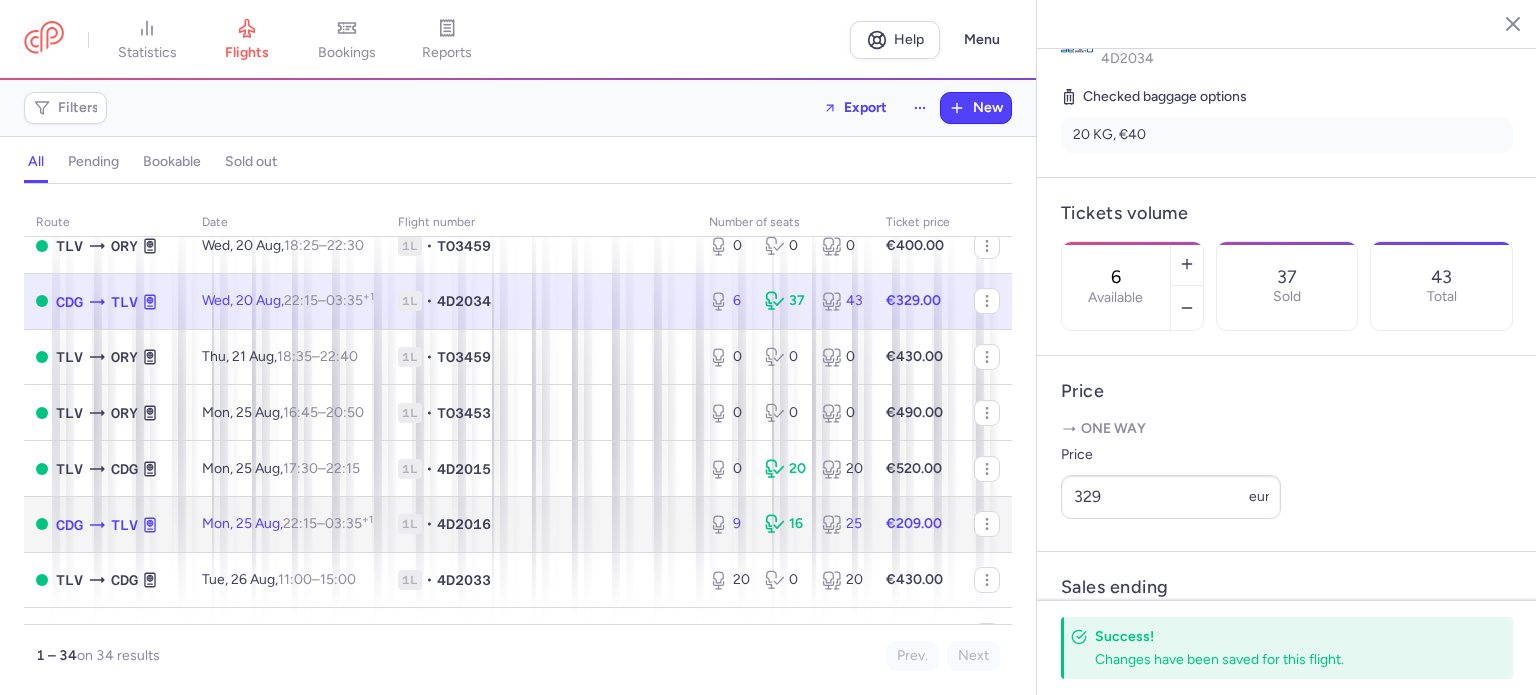 click on "1L • 4D2016" at bounding box center (541, 524) 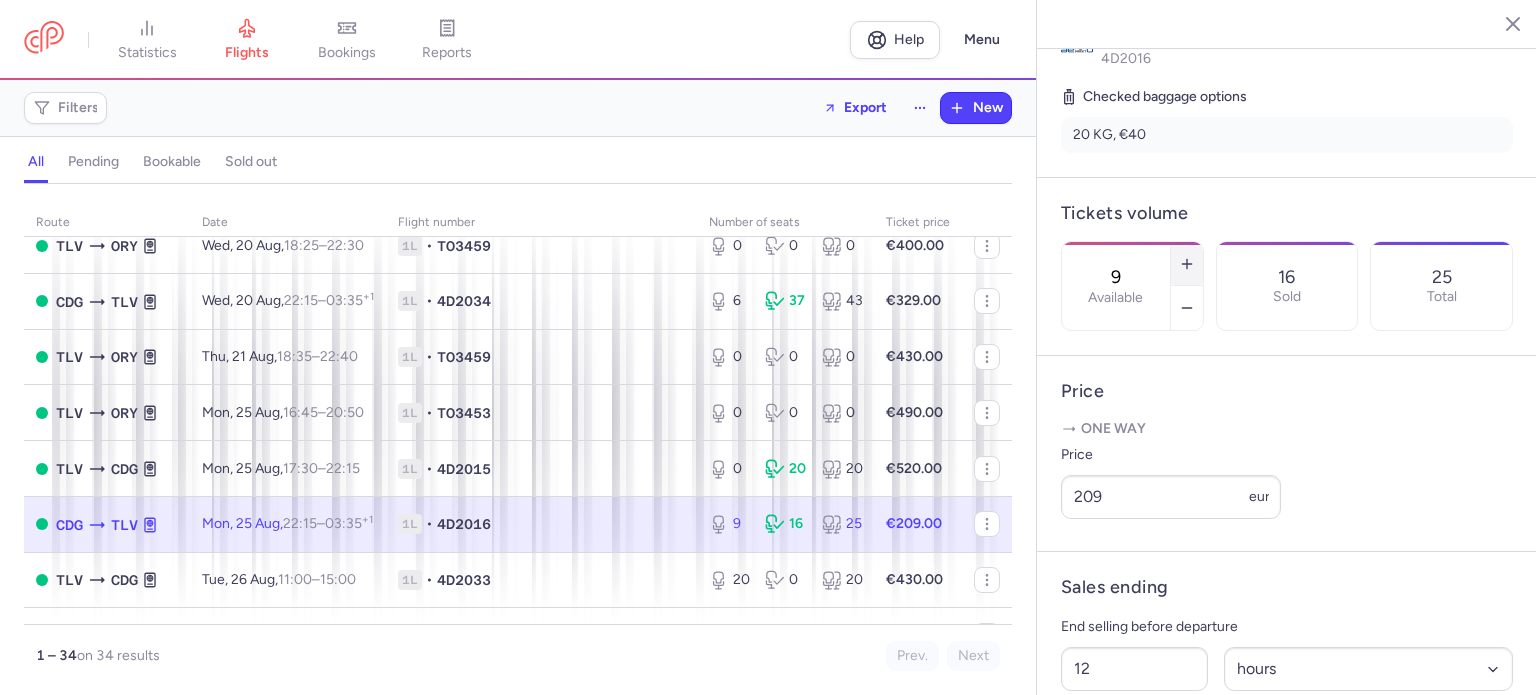 click 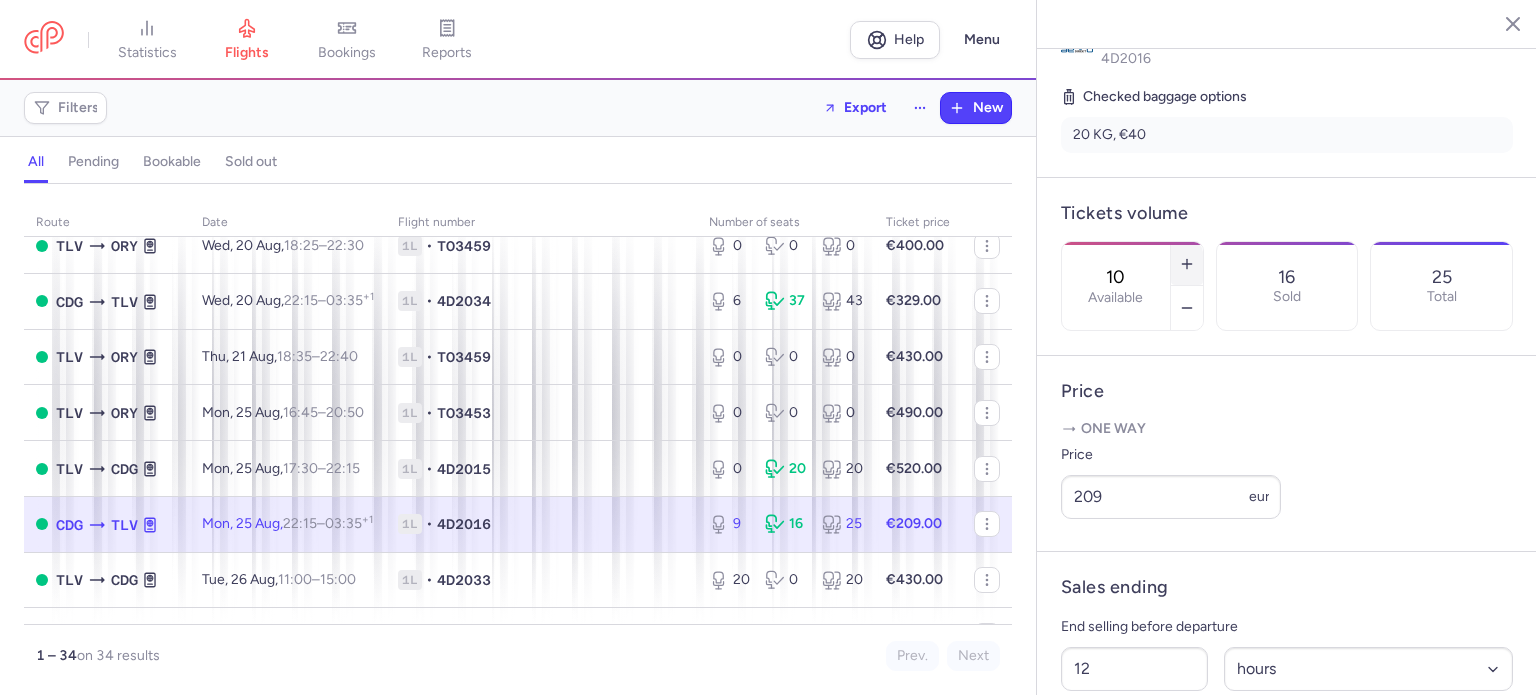 click 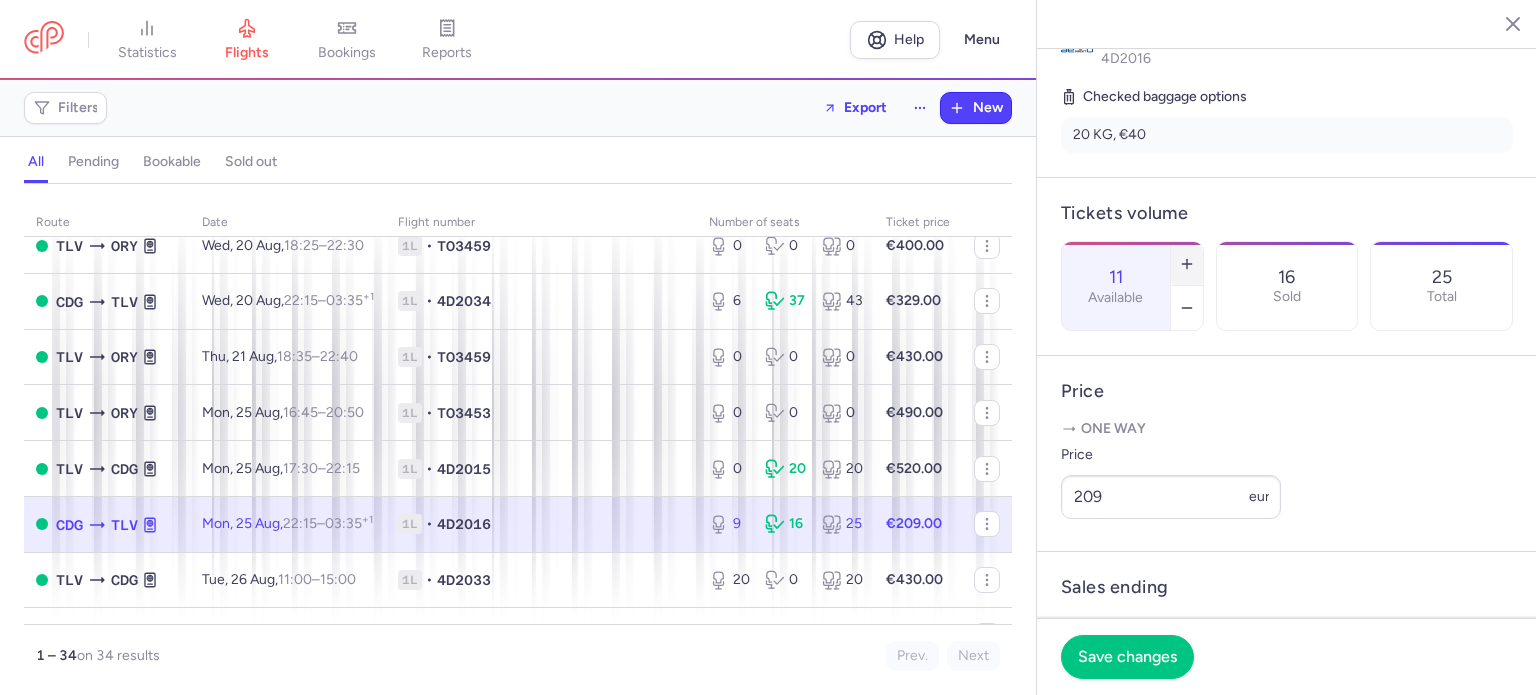 click 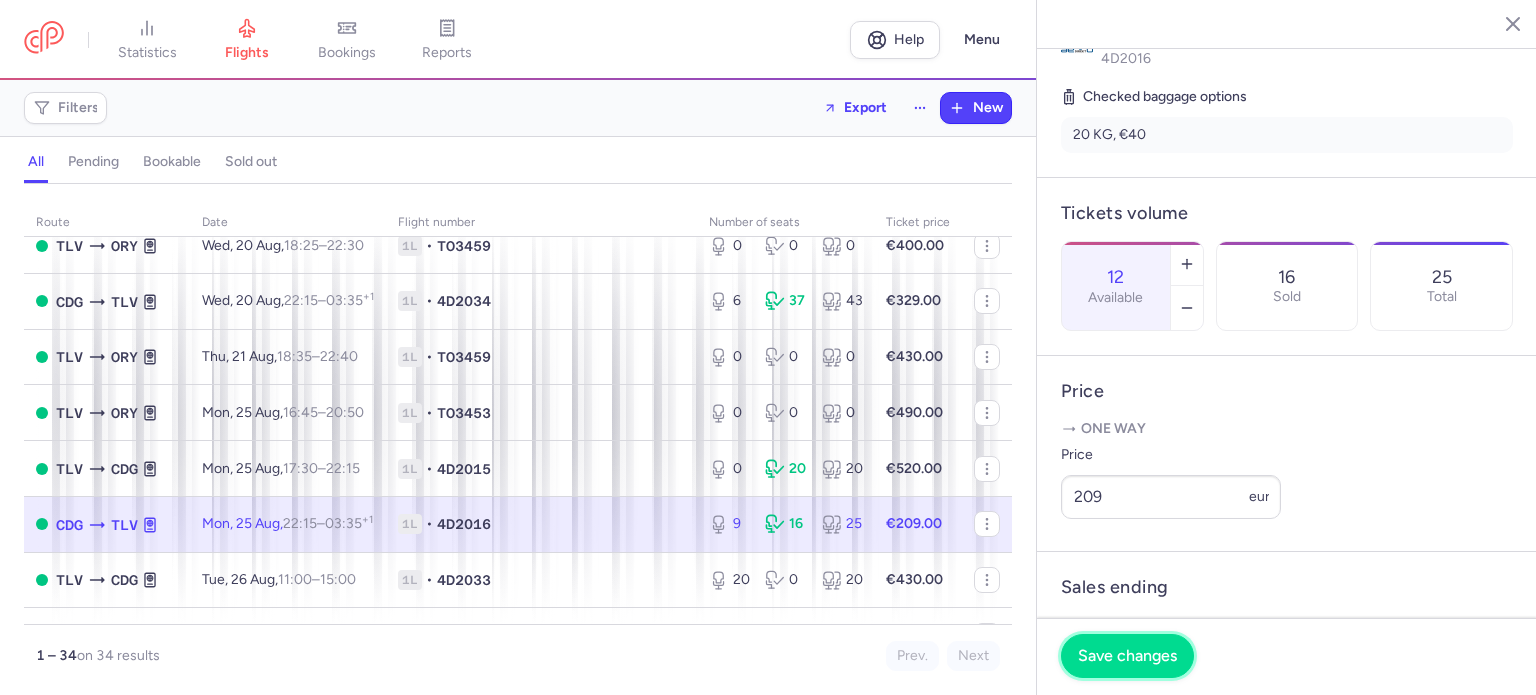 click on "Save changes" at bounding box center (1127, 656) 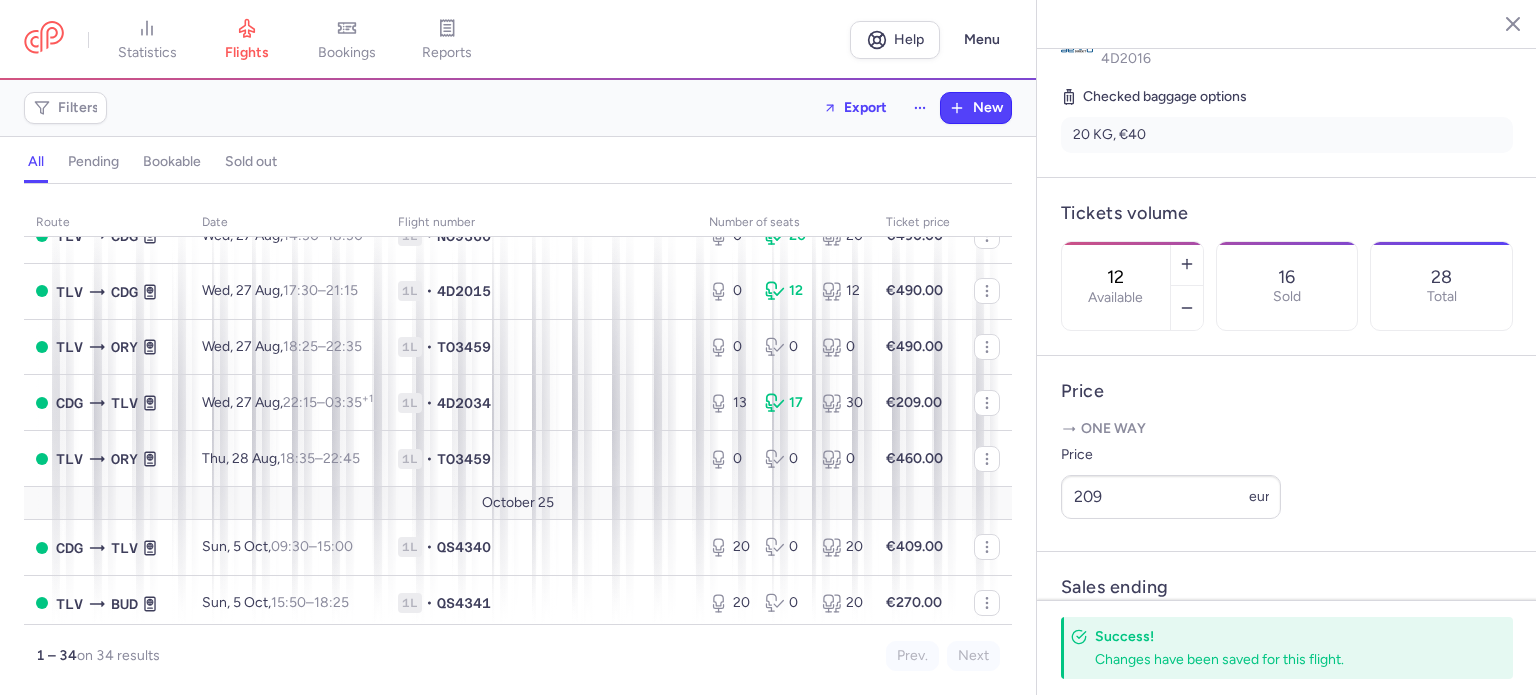 scroll, scrollTop: 1500, scrollLeft: 0, axis: vertical 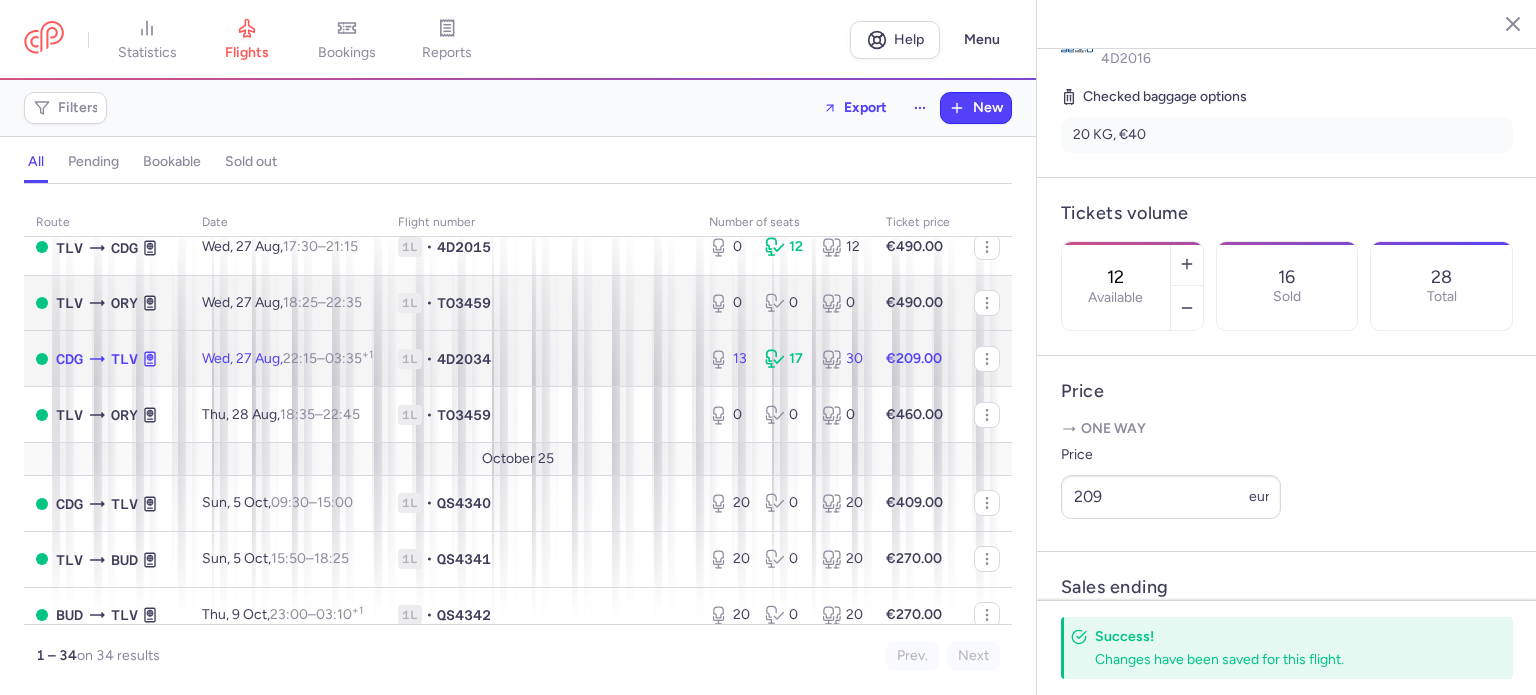 drag, startPoint x: 639, startPoint y: 403, endPoint x: 750, endPoint y: 343, distance: 126.178444 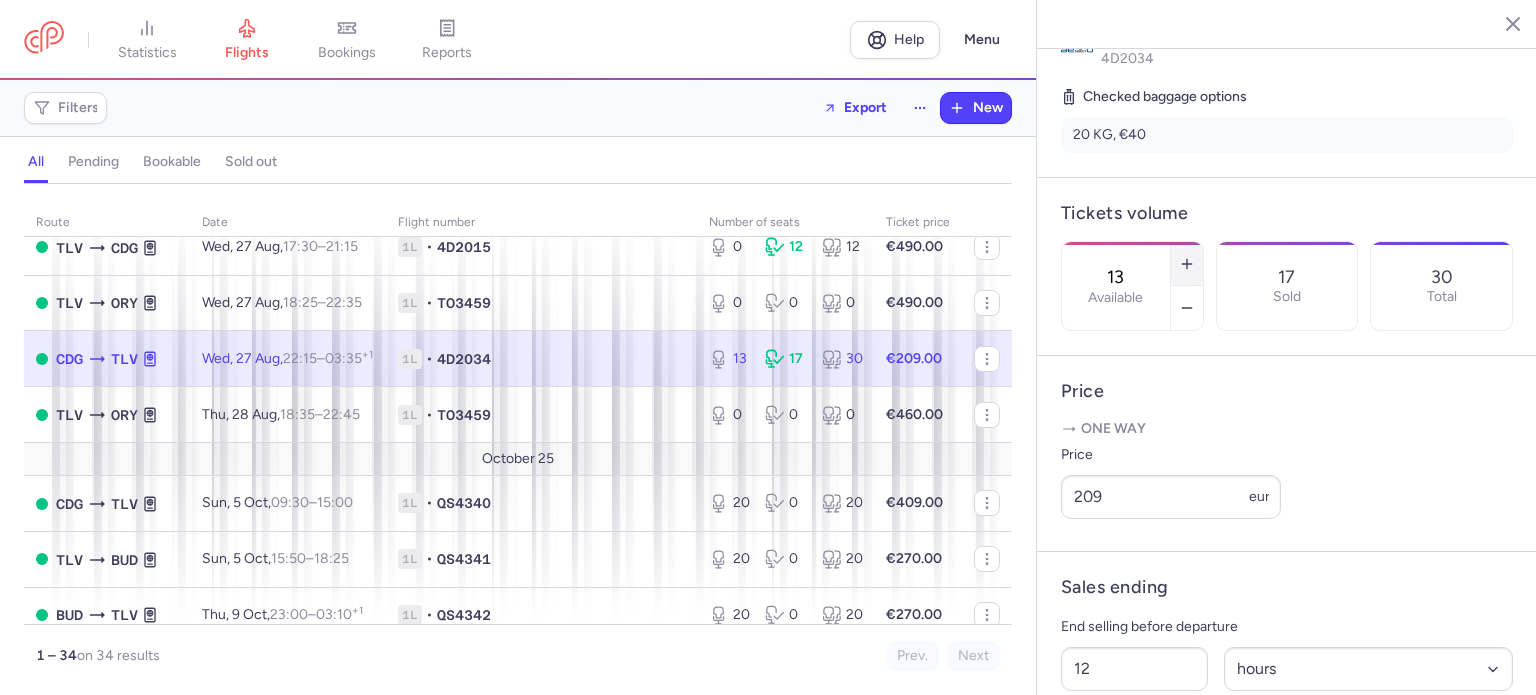 click 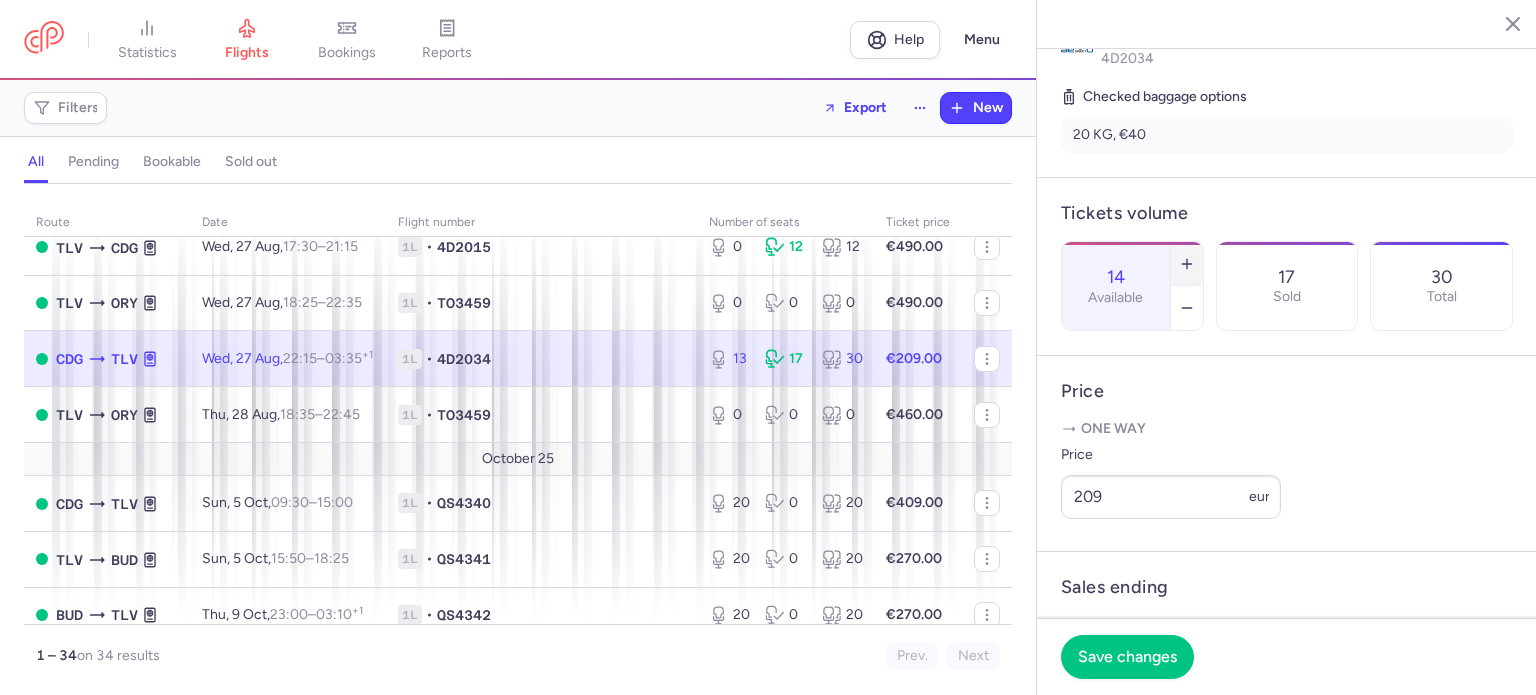 click 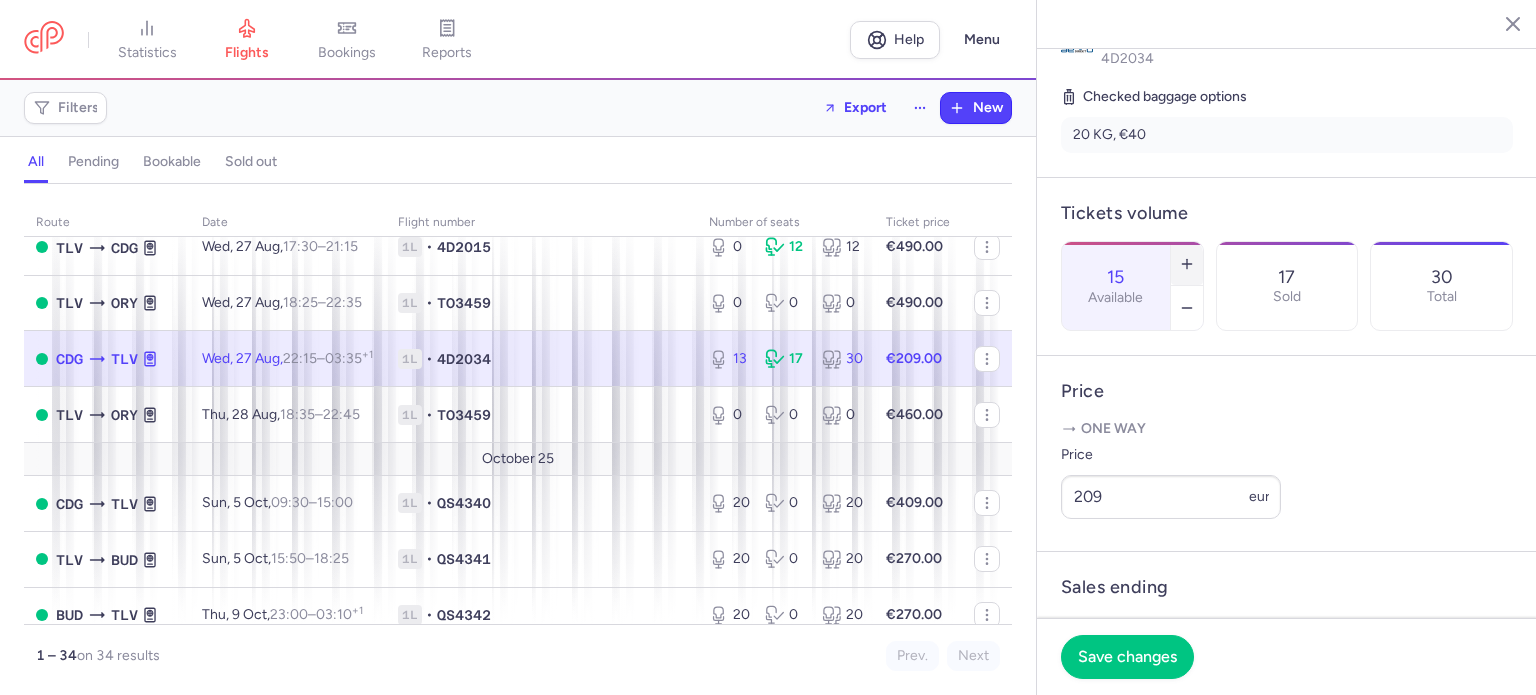 click 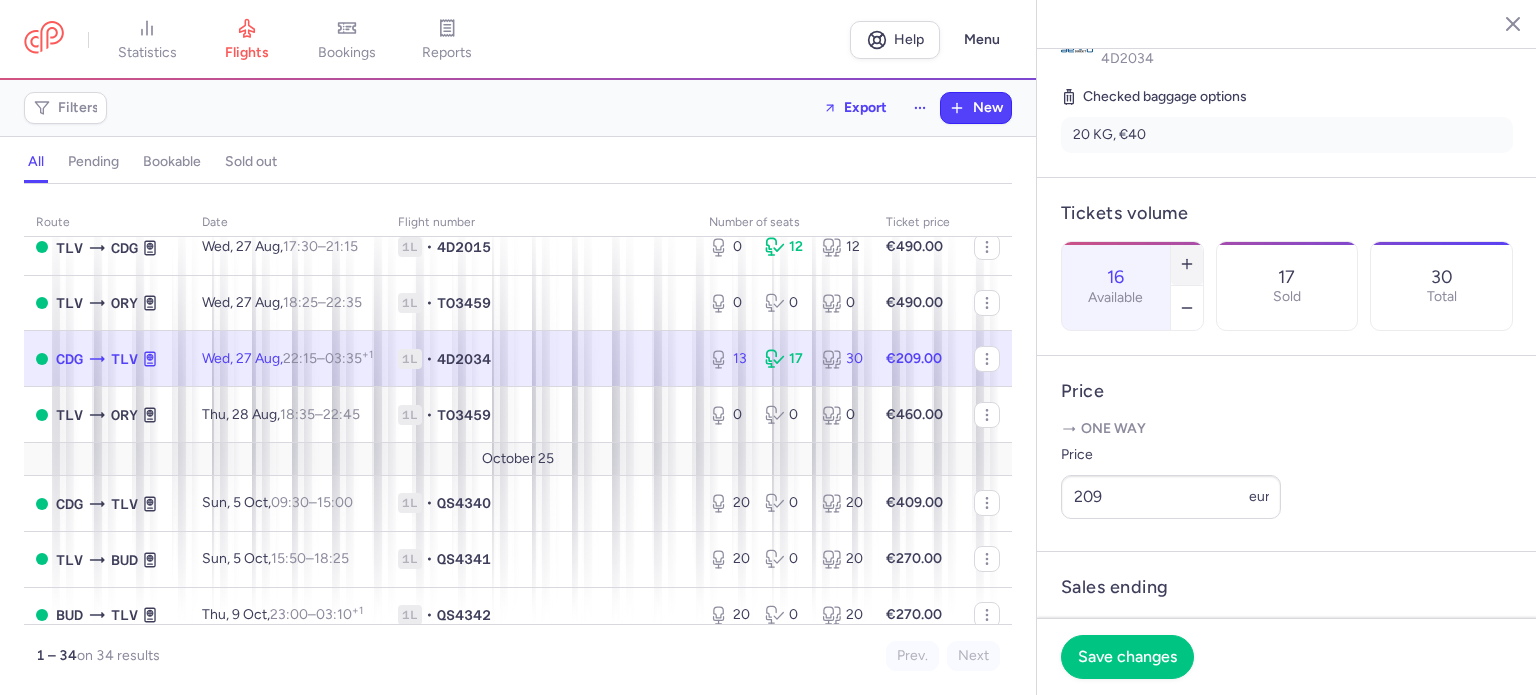 click 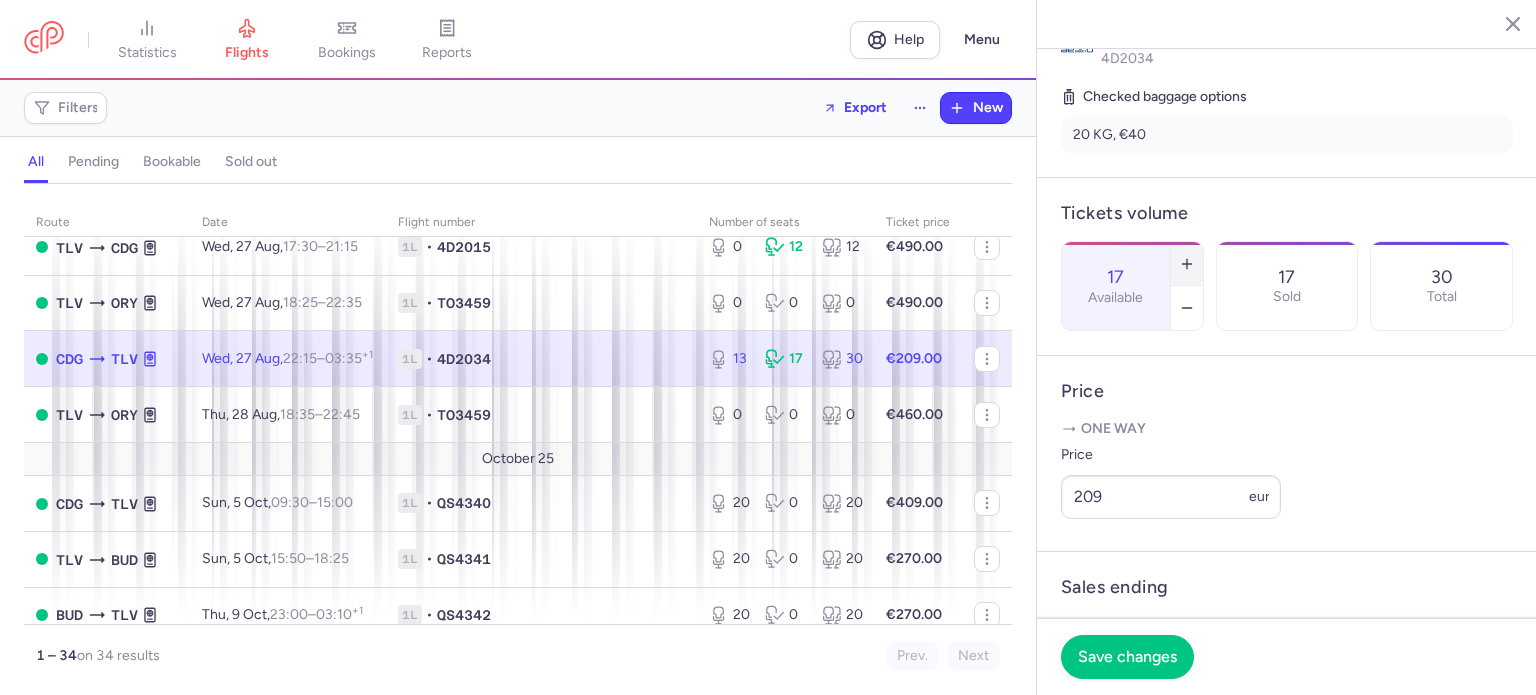 click 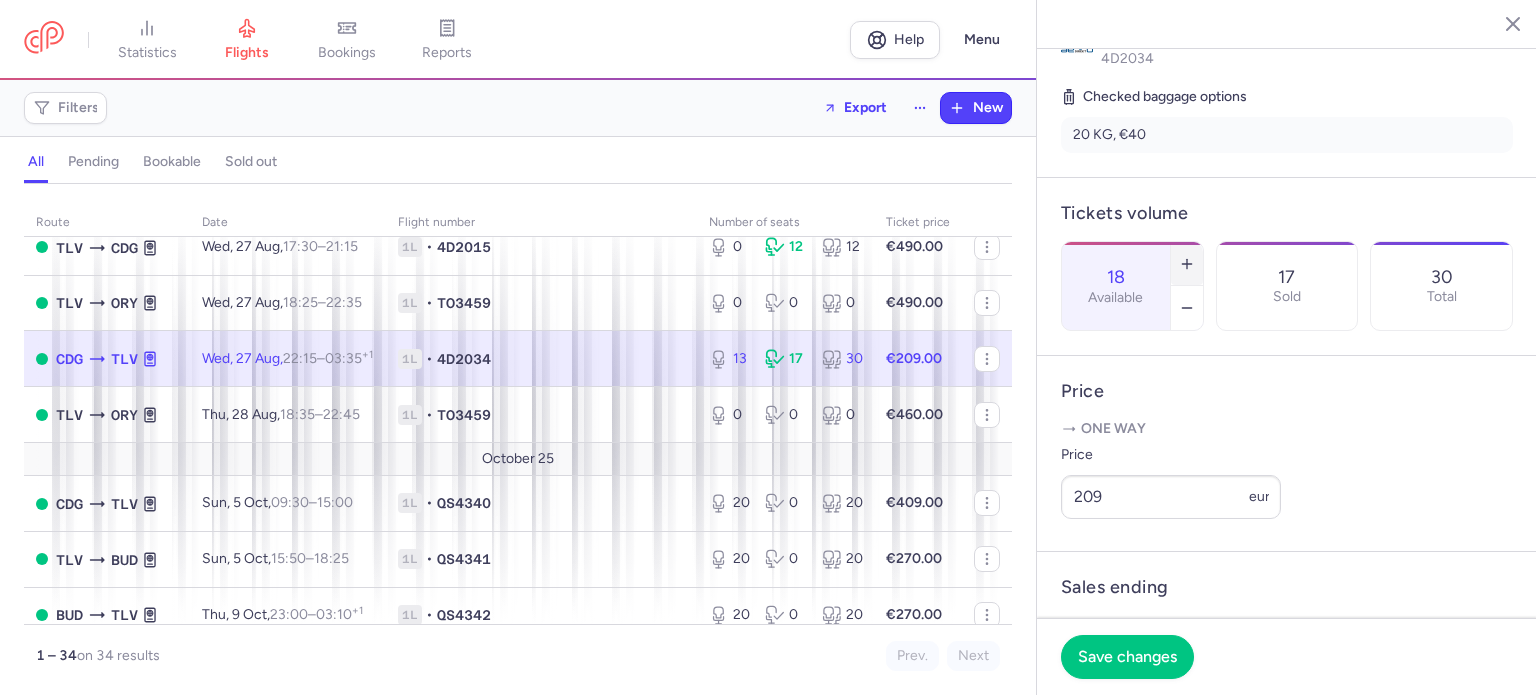 click 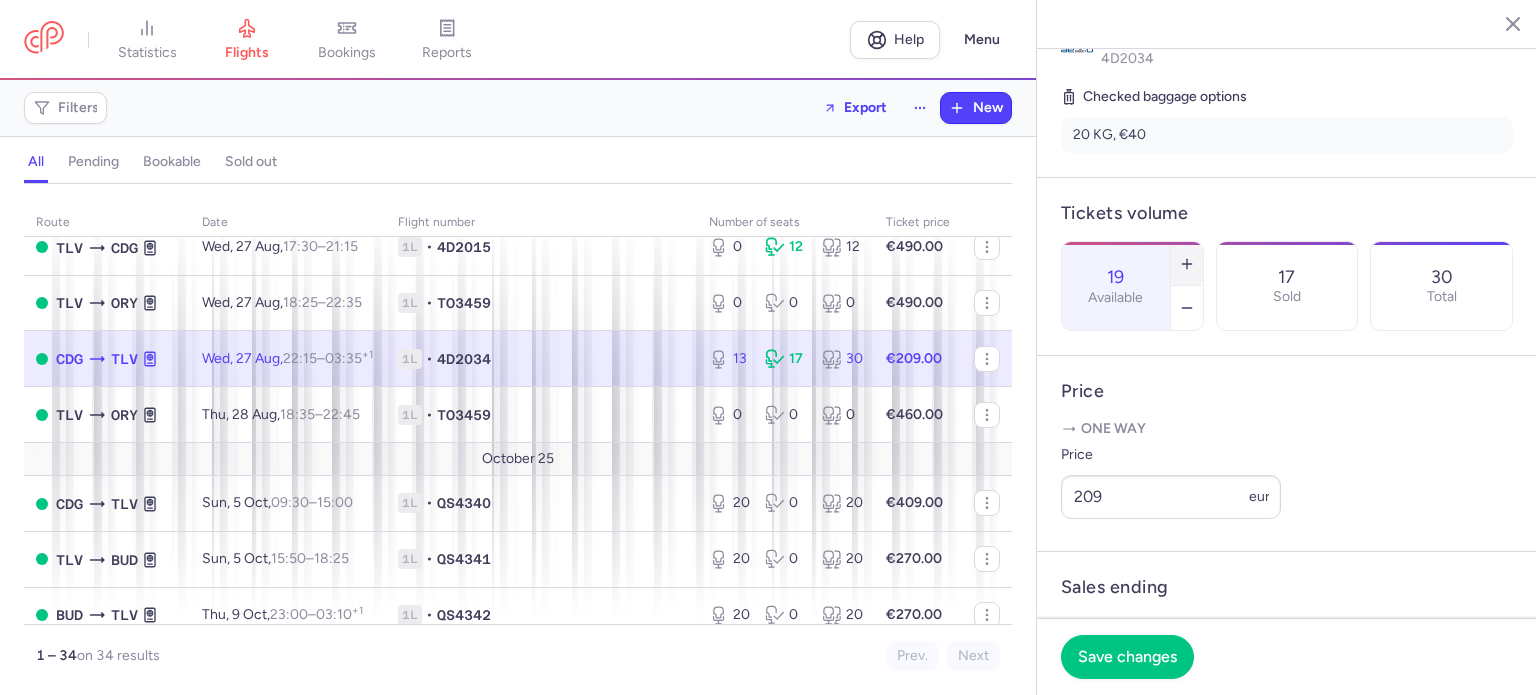 click 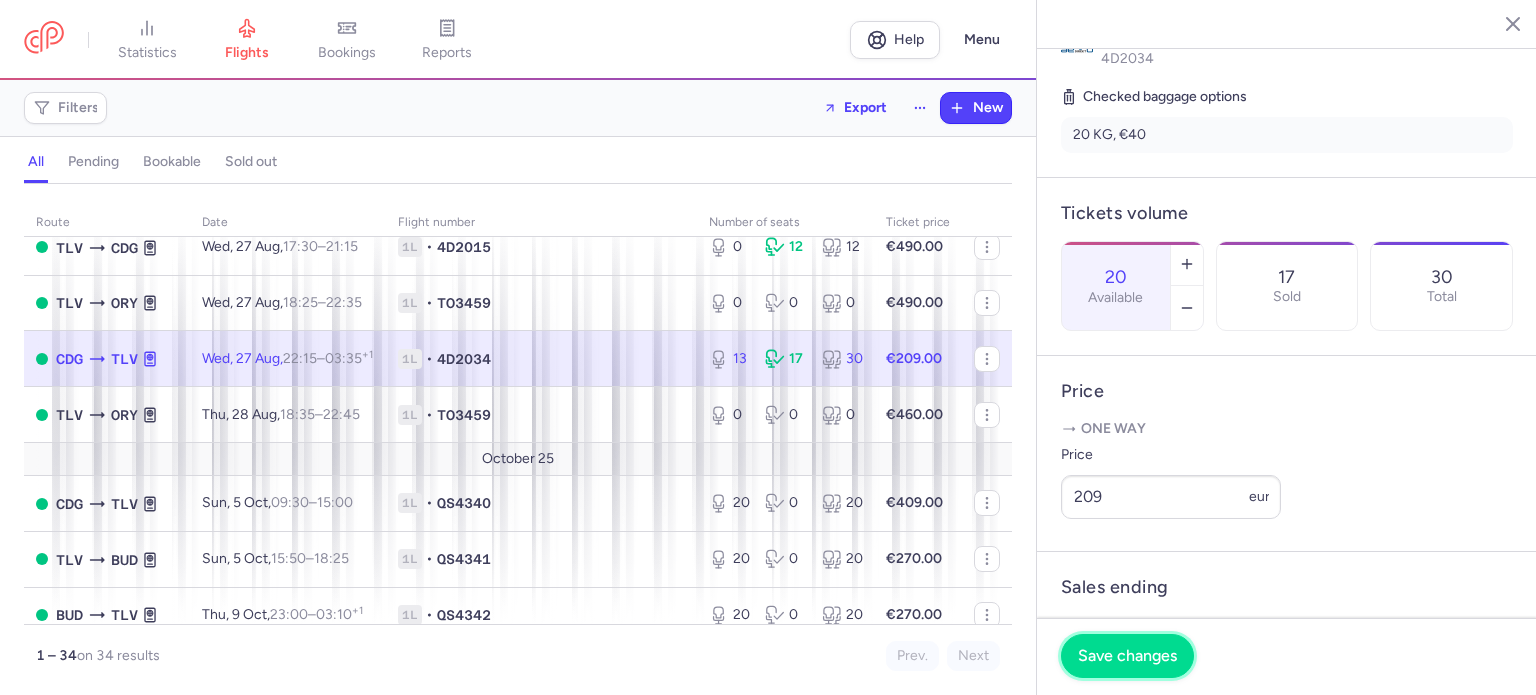 click on "Save changes" at bounding box center (1127, 656) 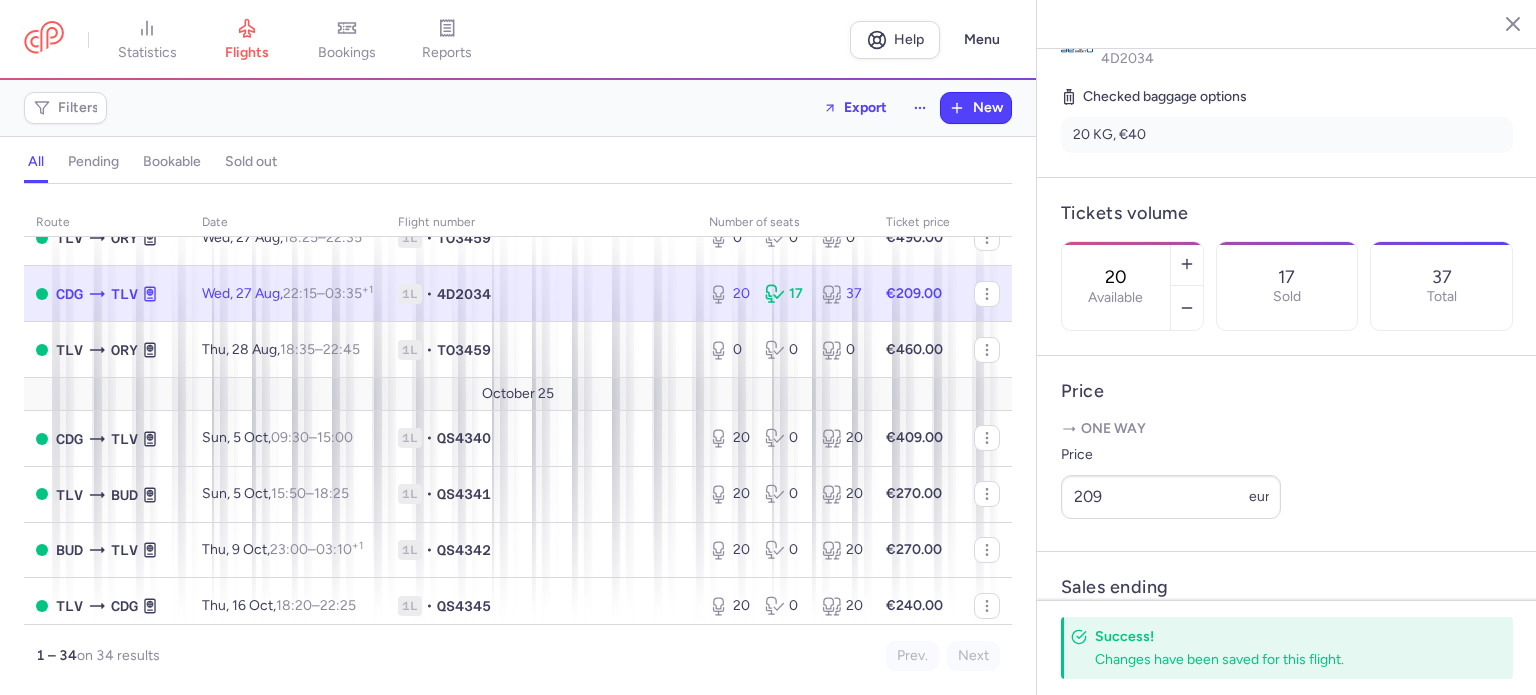 scroll, scrollTop: 1600, scrollLeft: 0, axis: vertical 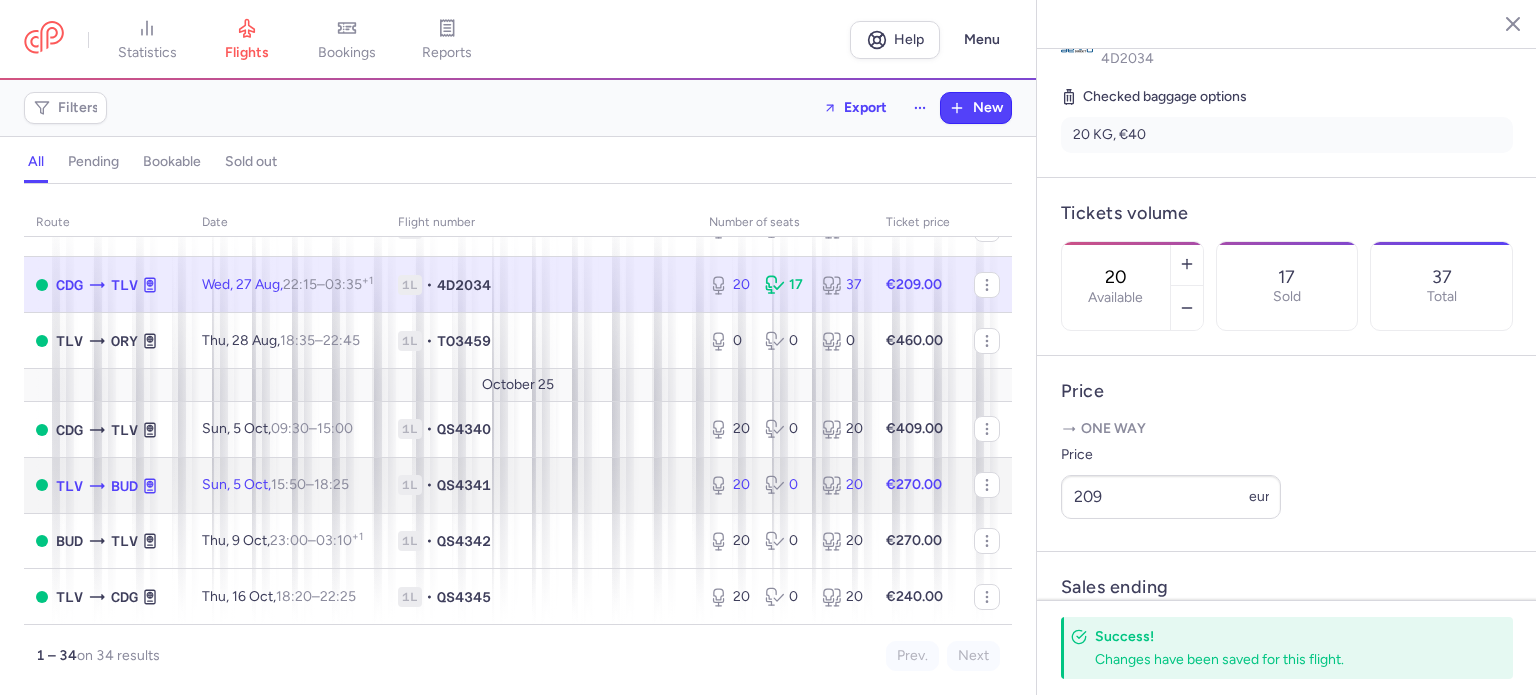 click on "1L • QS4341" at bounding box center [541, 485] 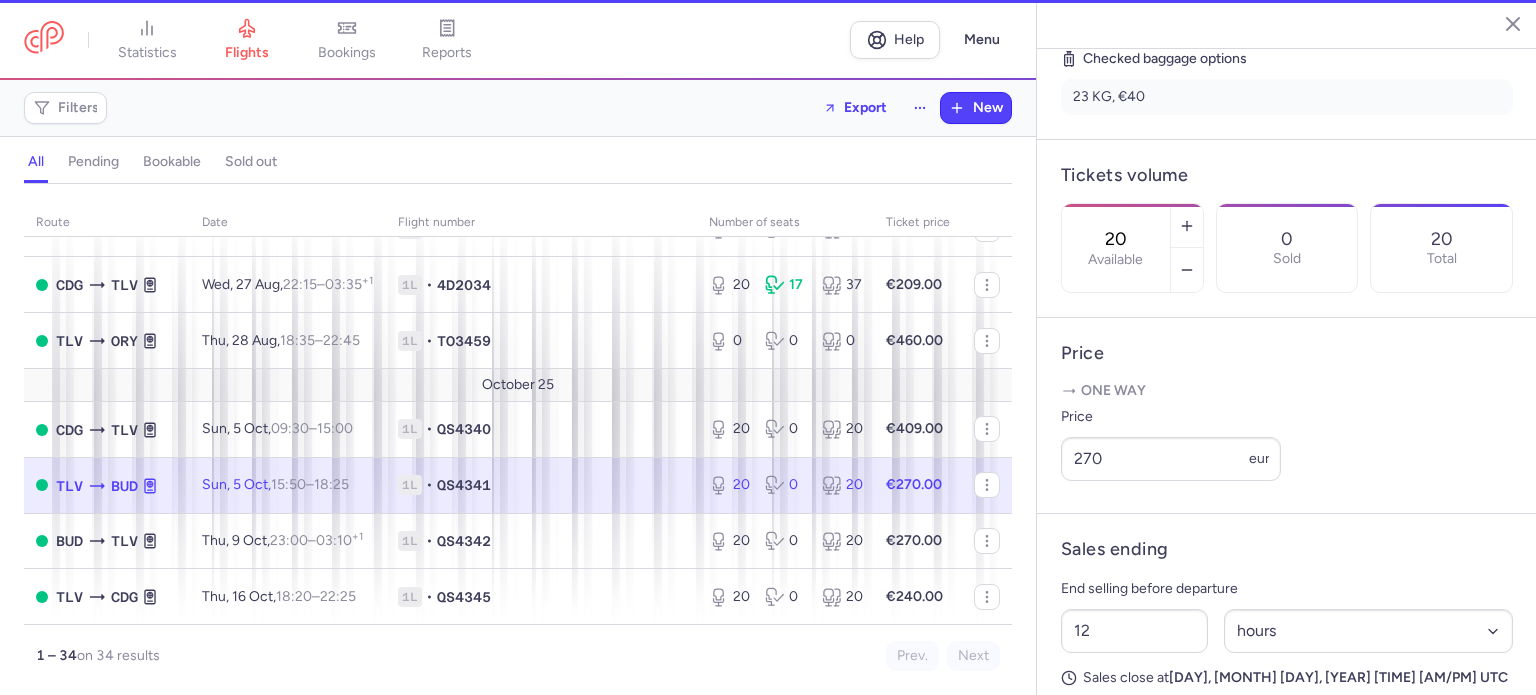 scroll, scrollTop: 462, scrollLeft: 0, axis: vertical 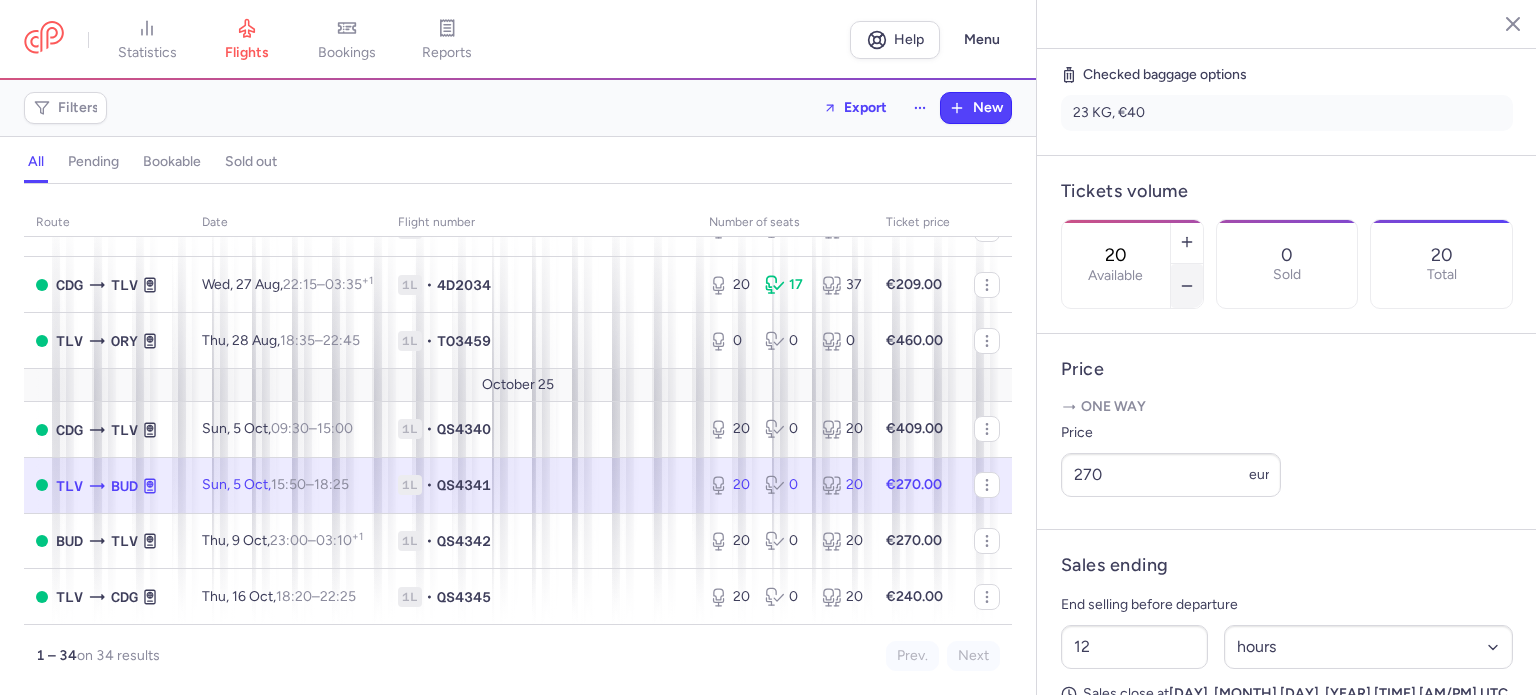 click 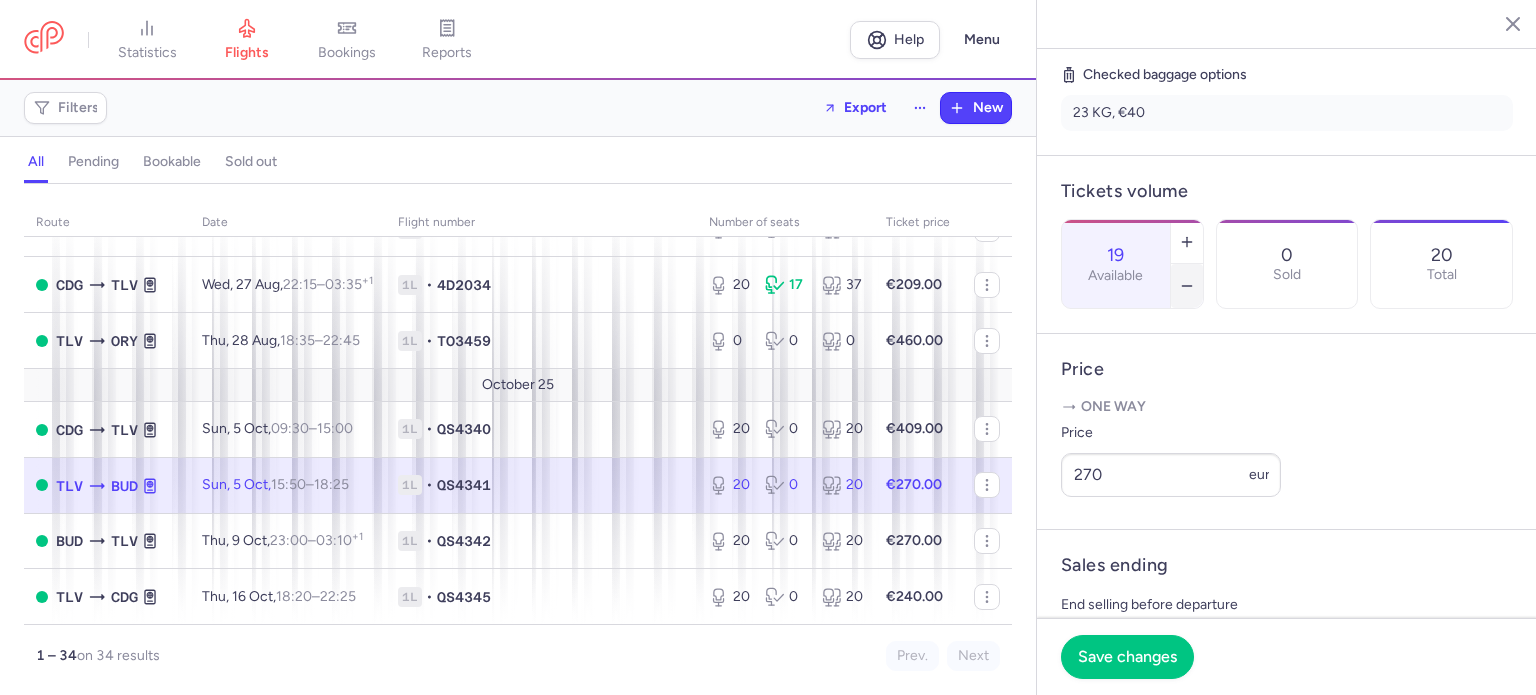 click 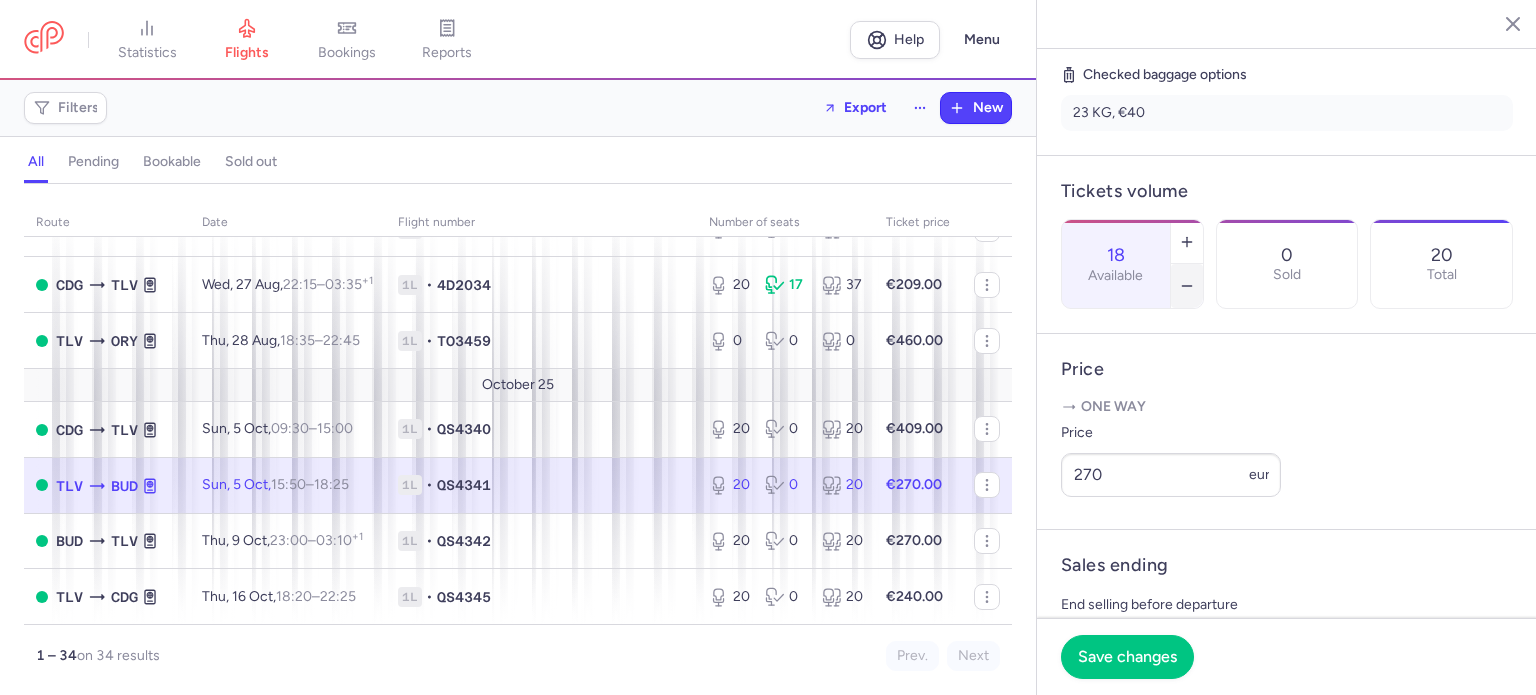 click 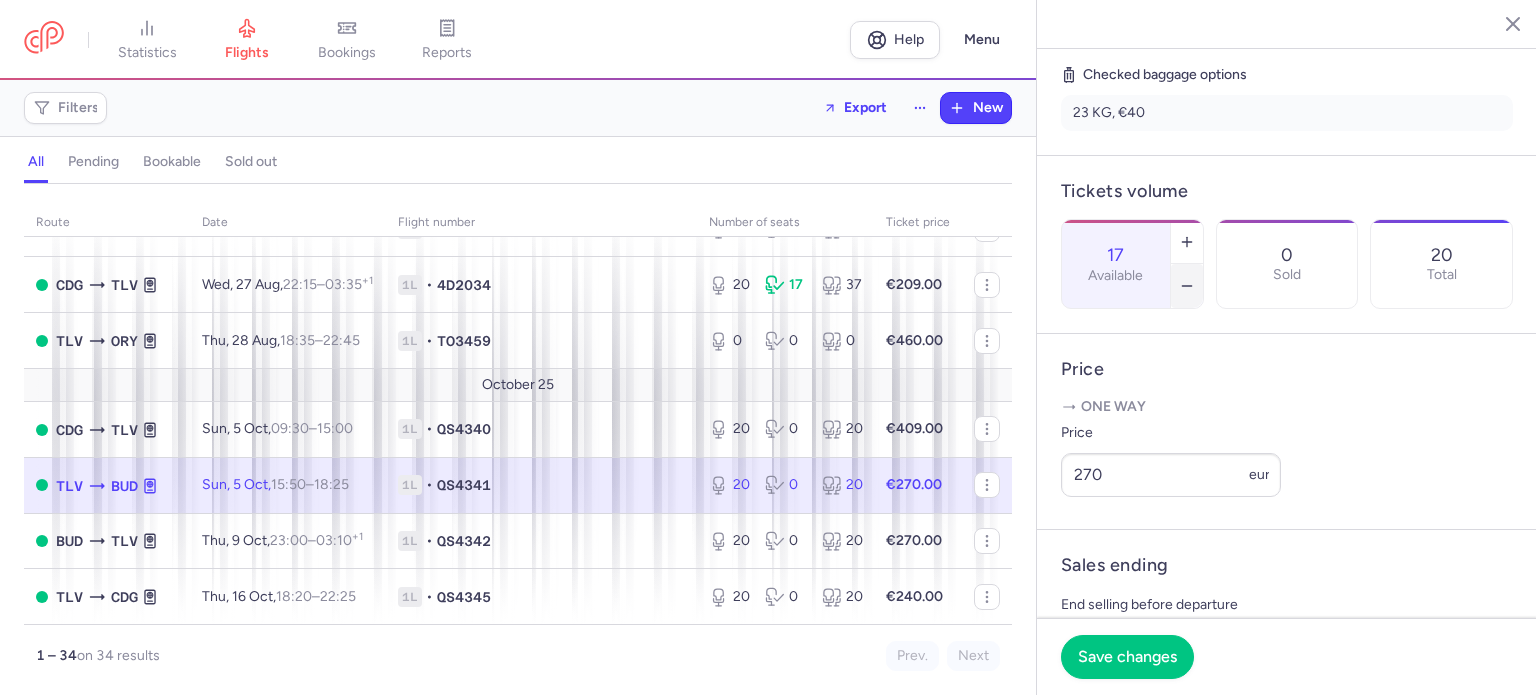 click 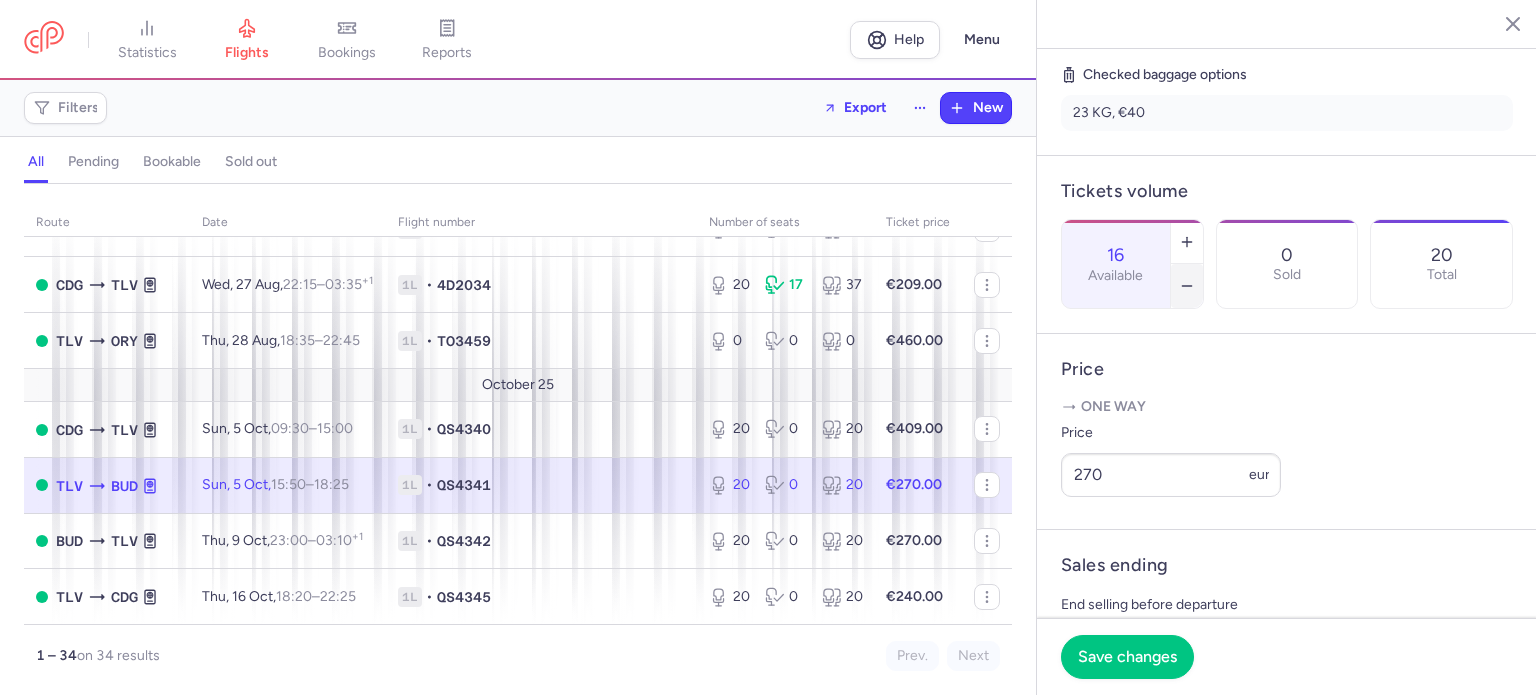 click 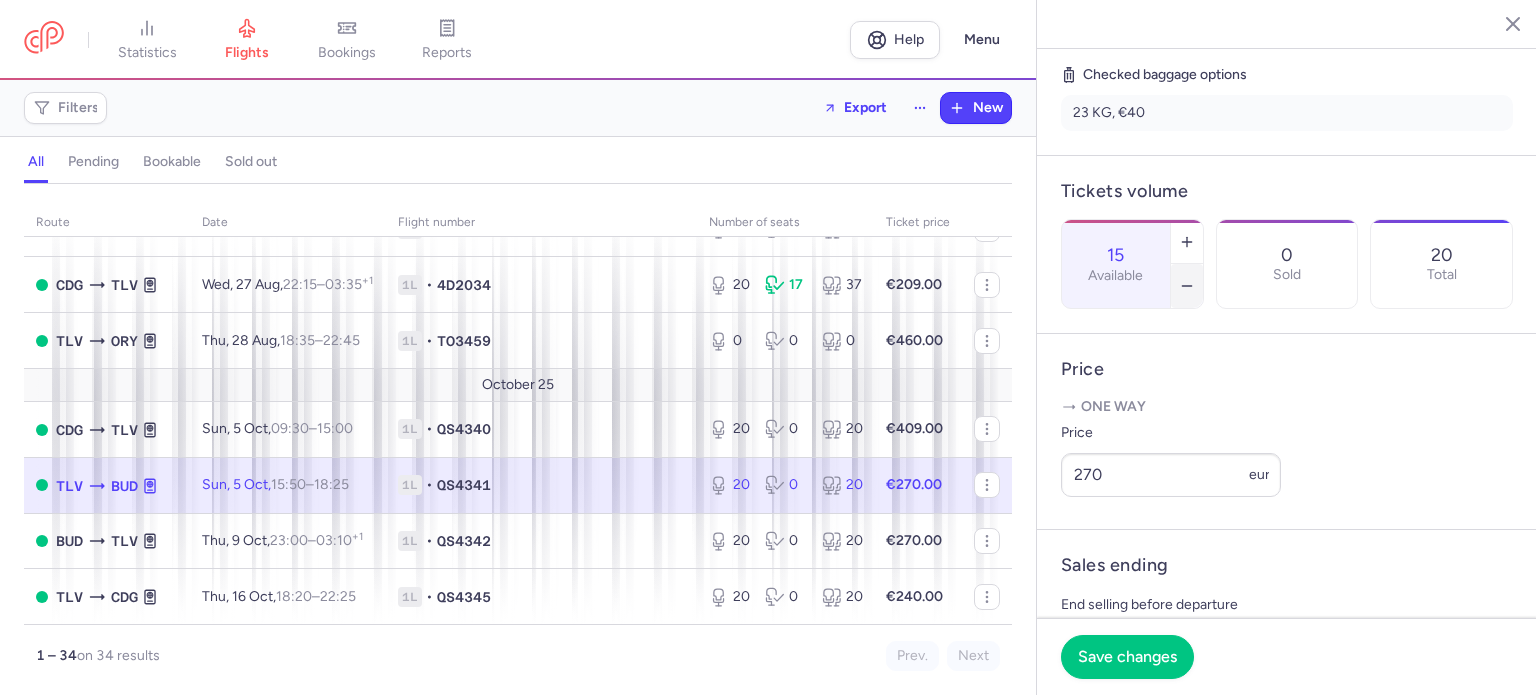 click 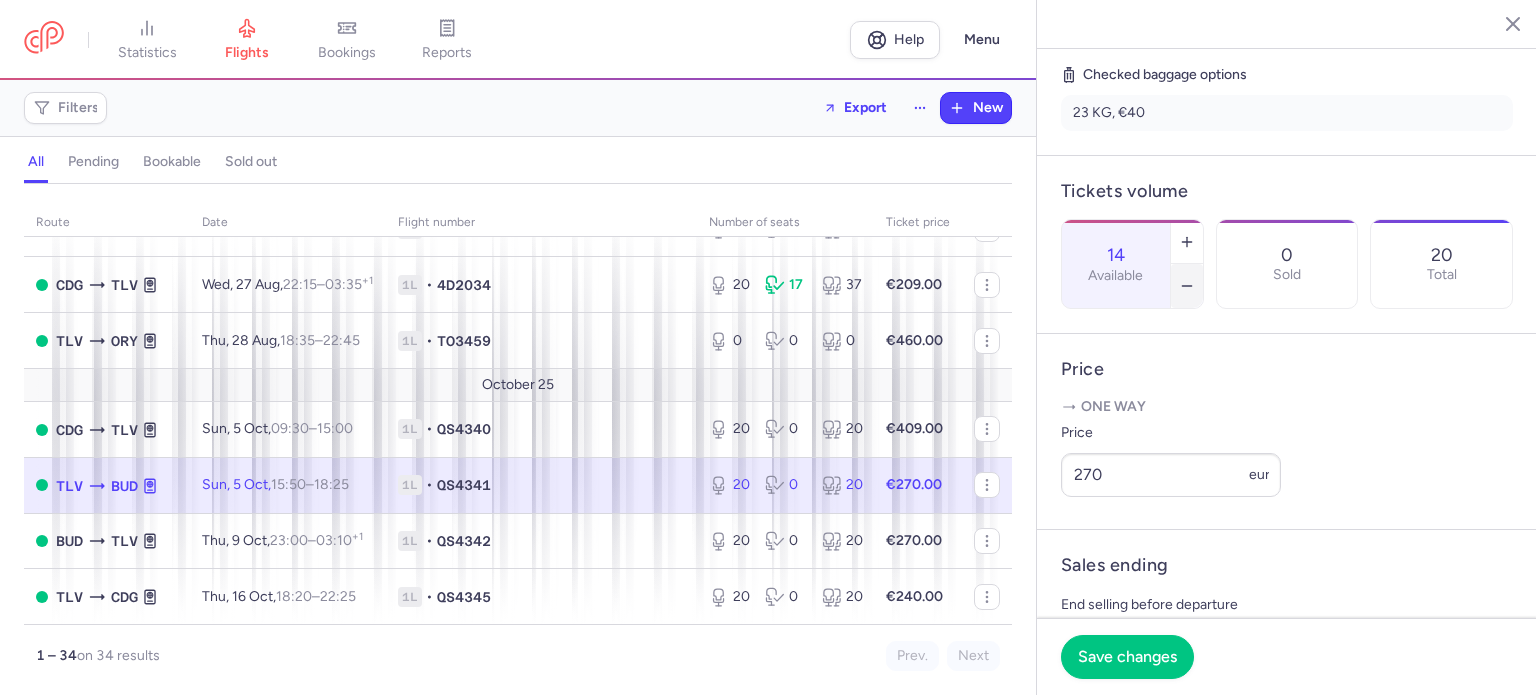click 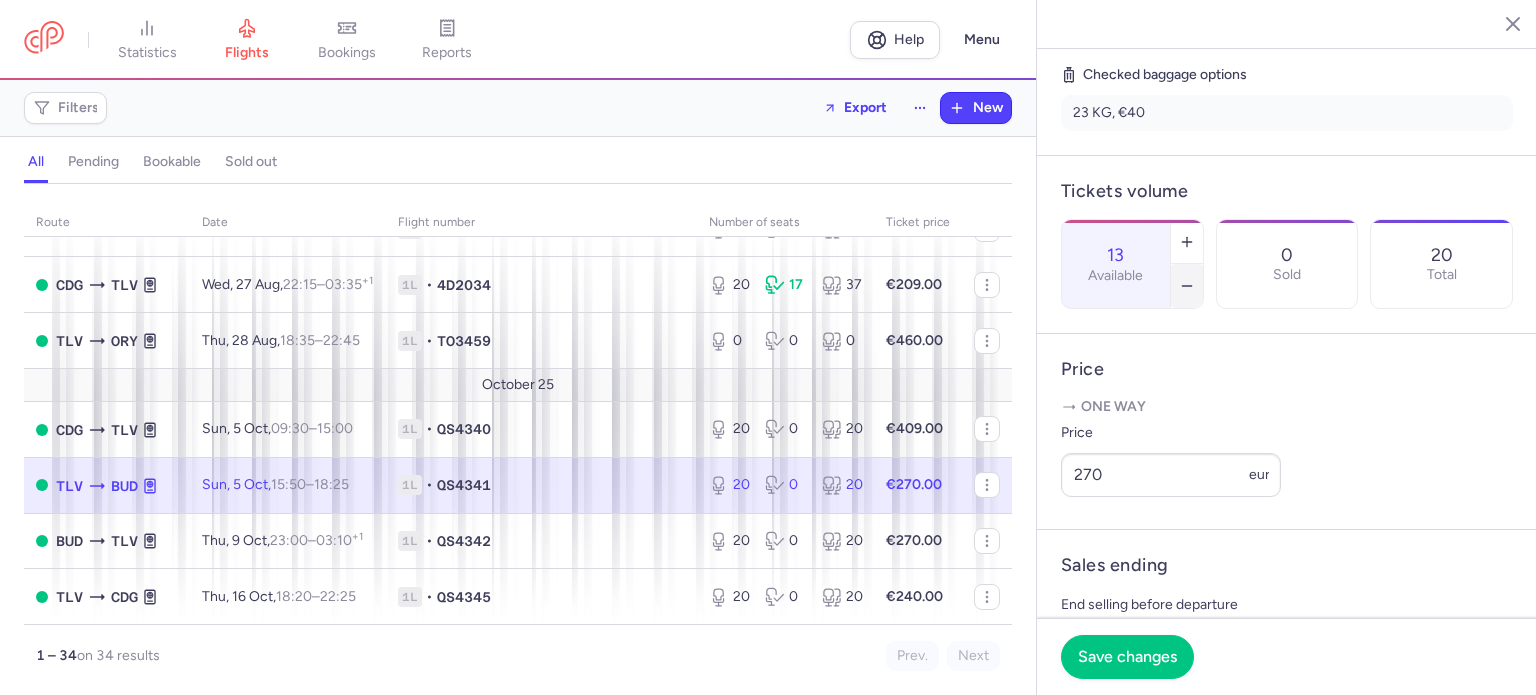 click 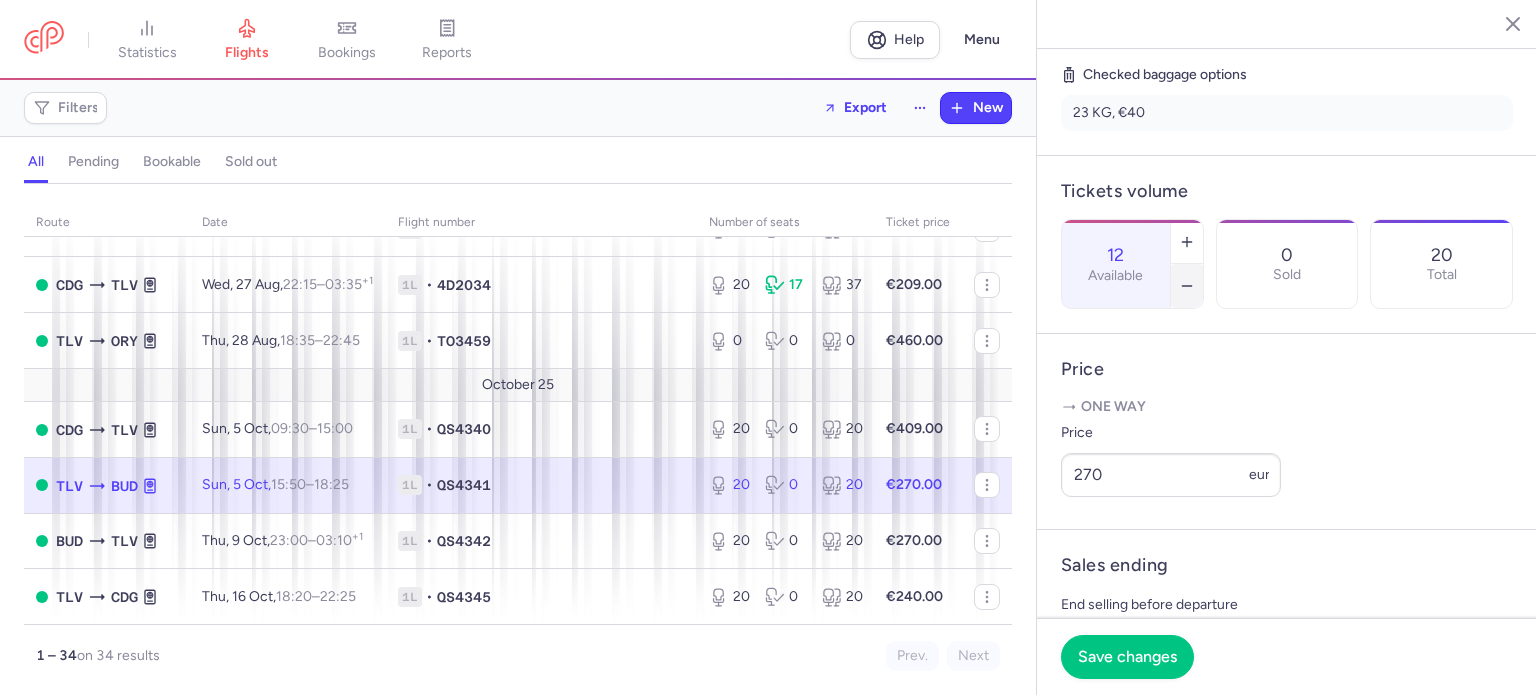 click 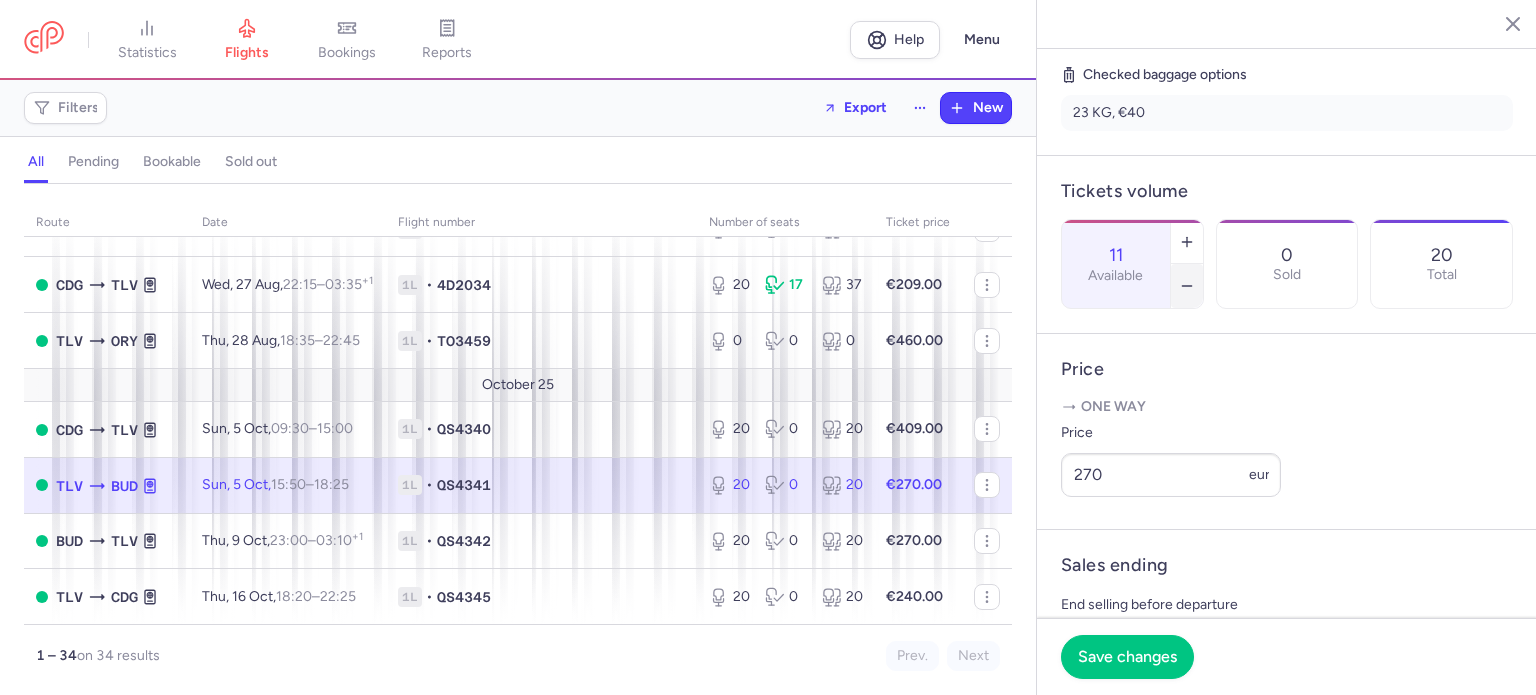 click 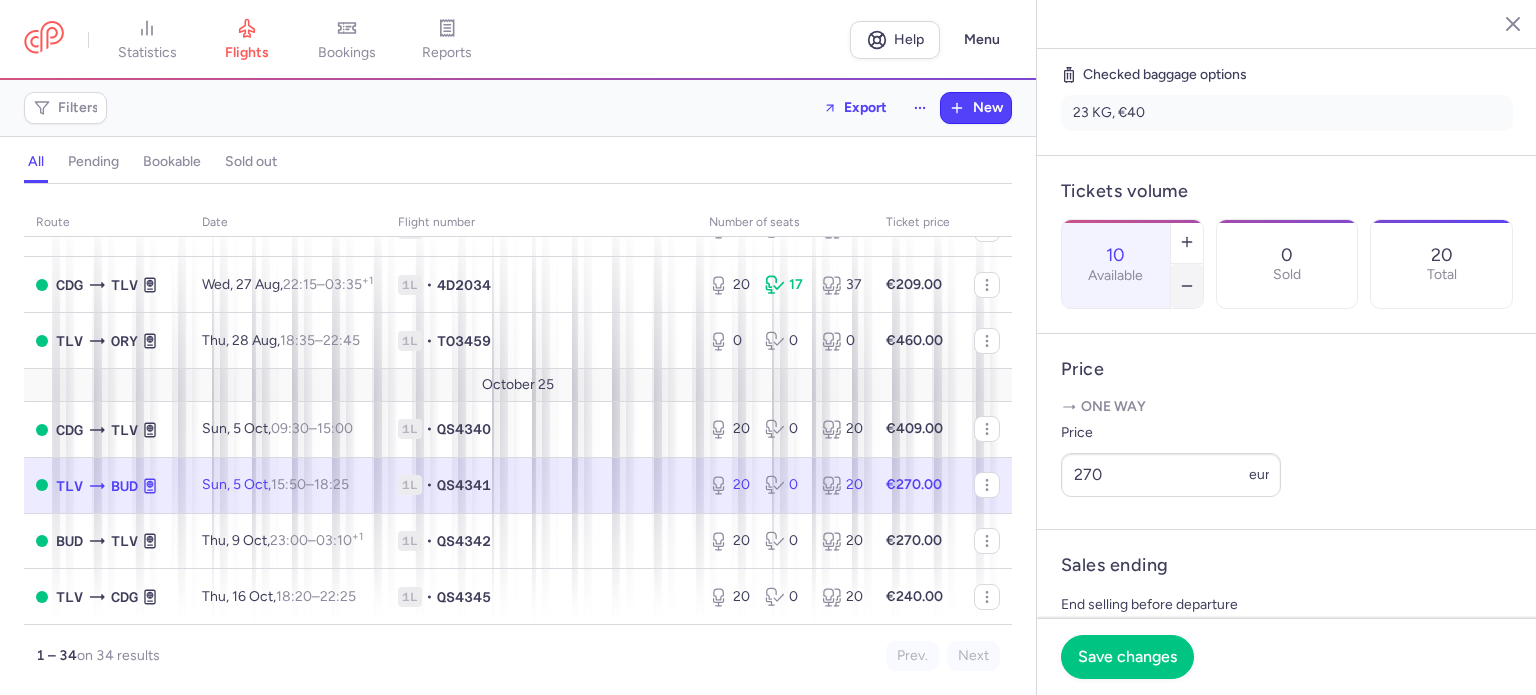 click 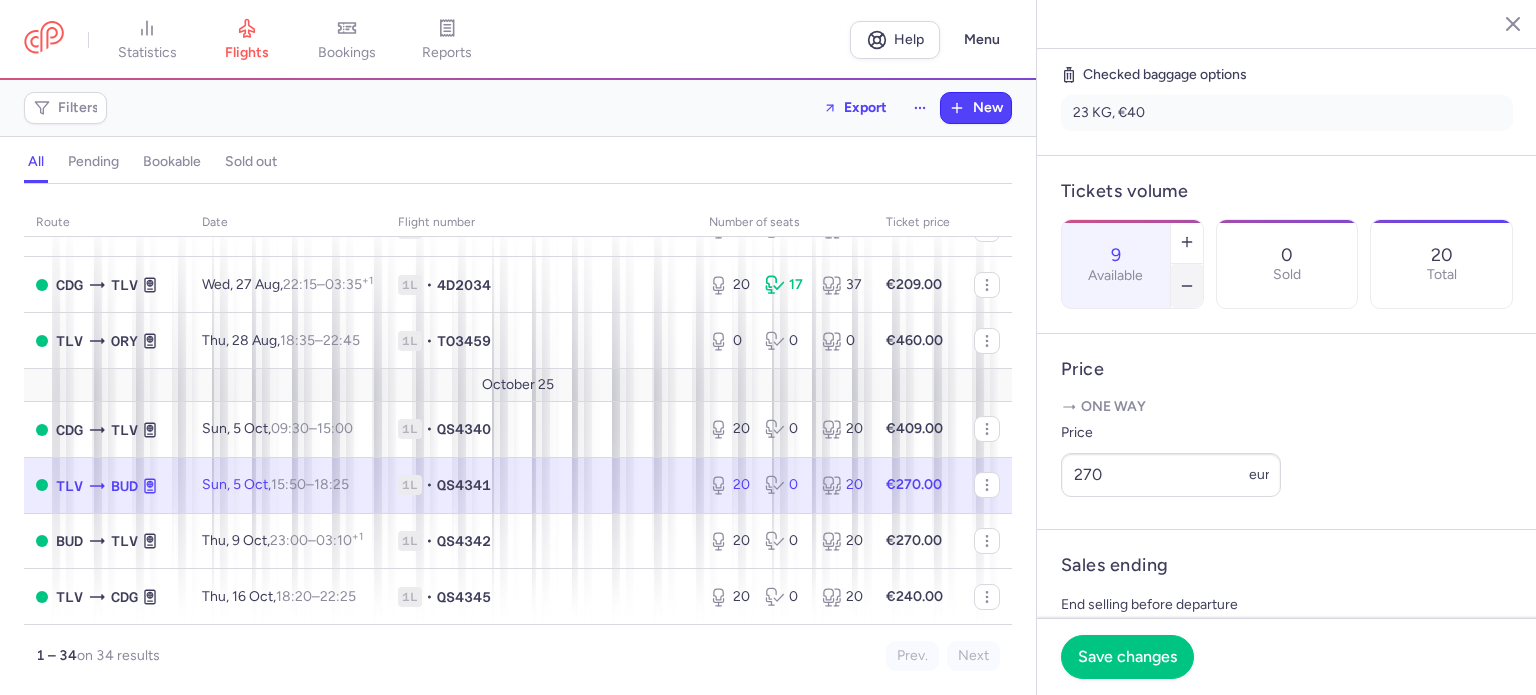 click 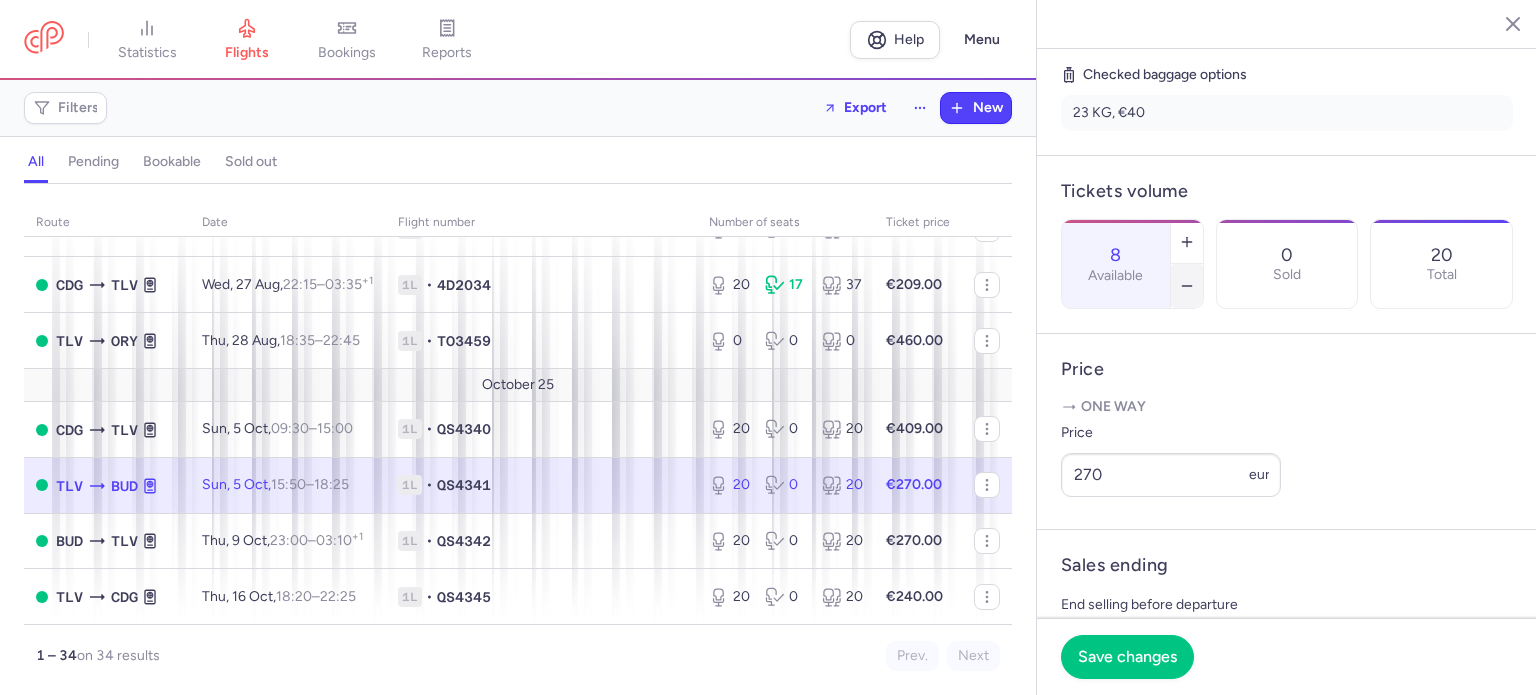 click 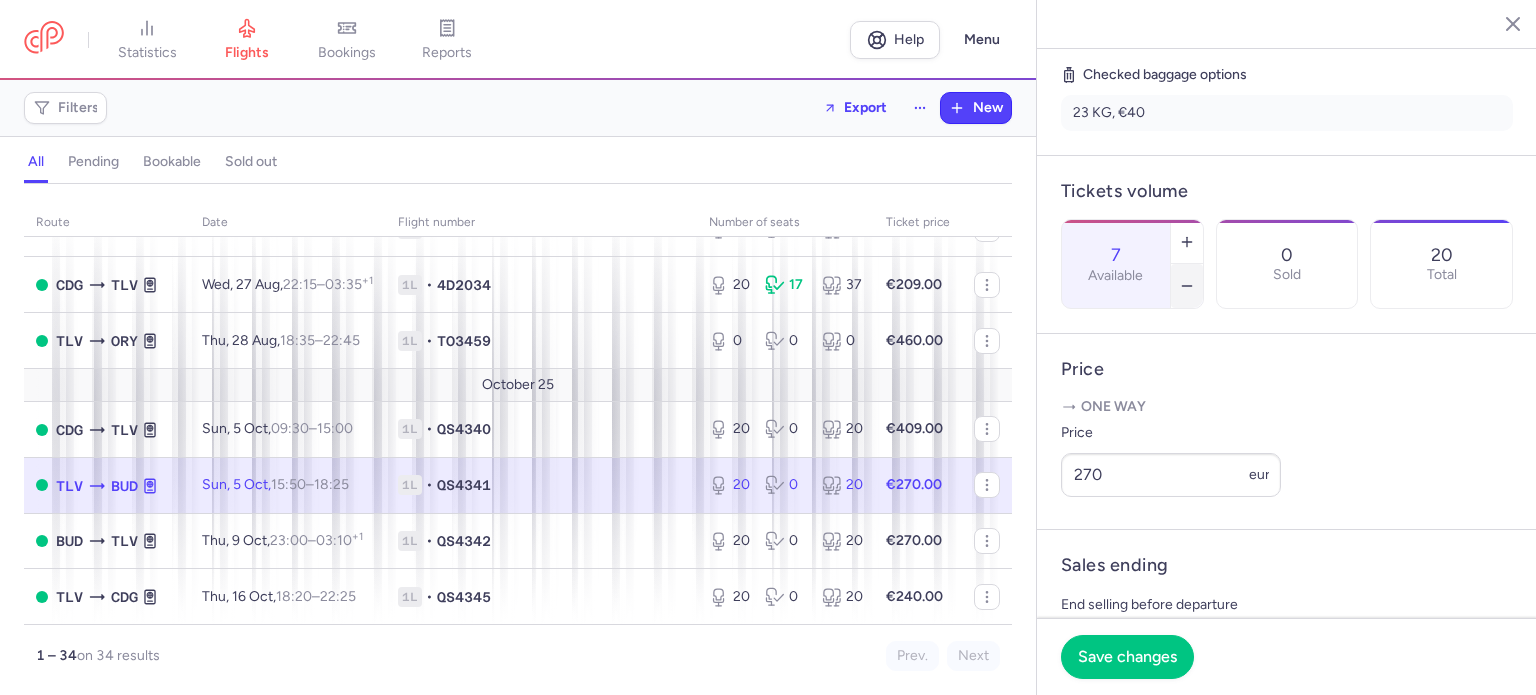 click 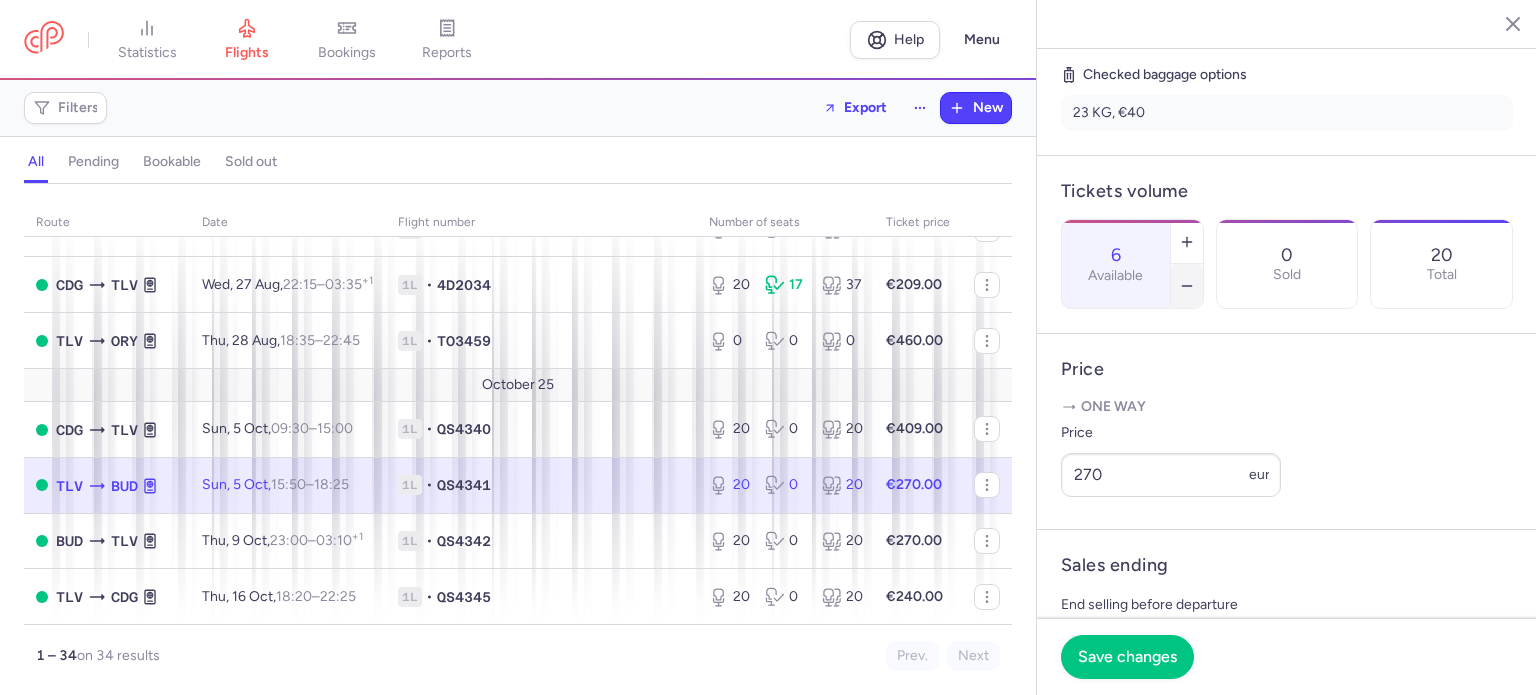 click 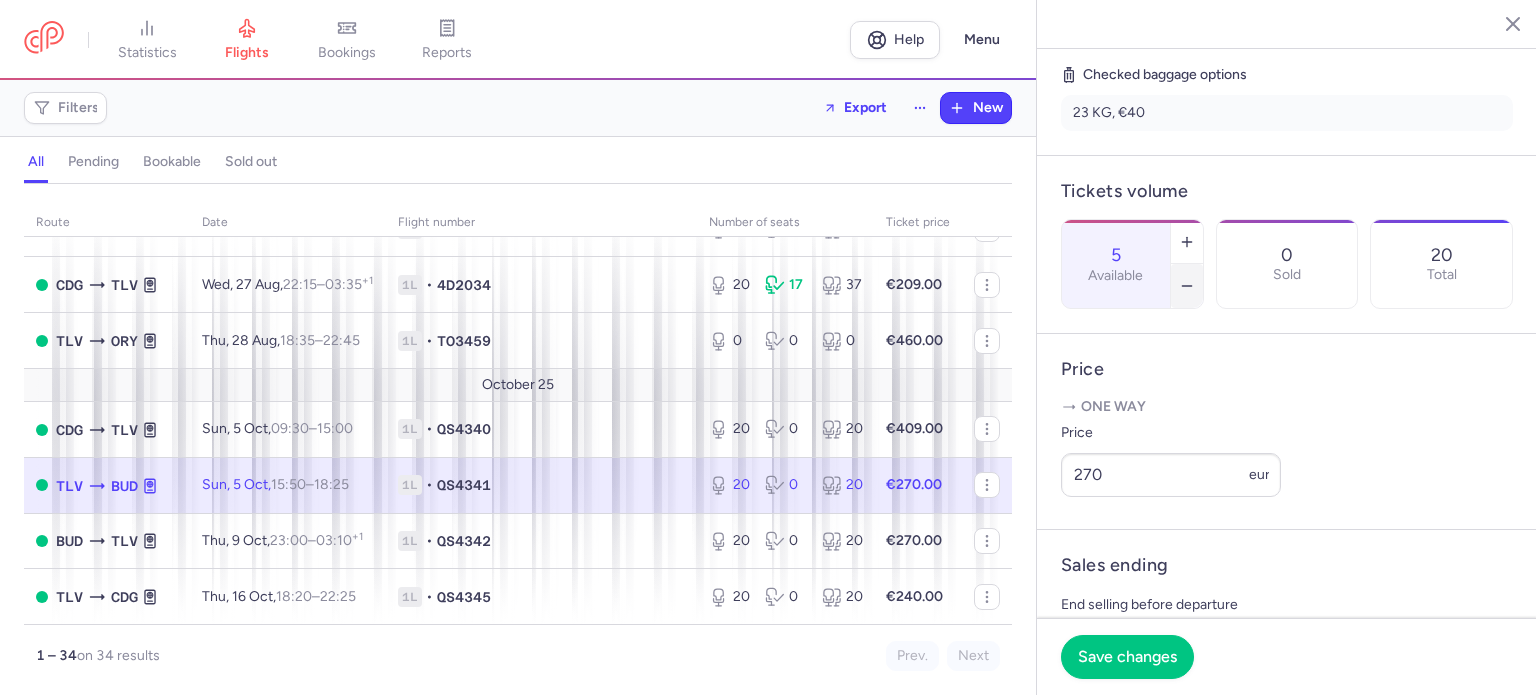 click 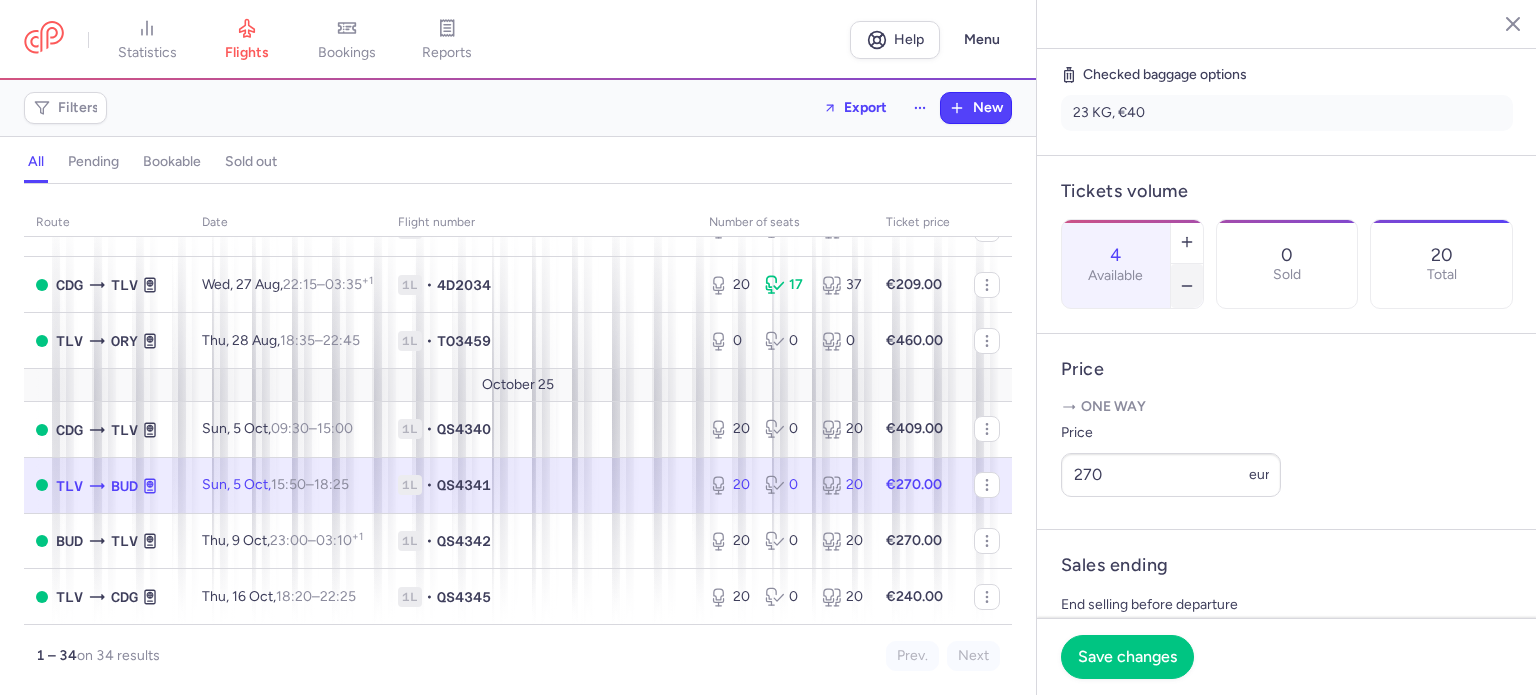 click 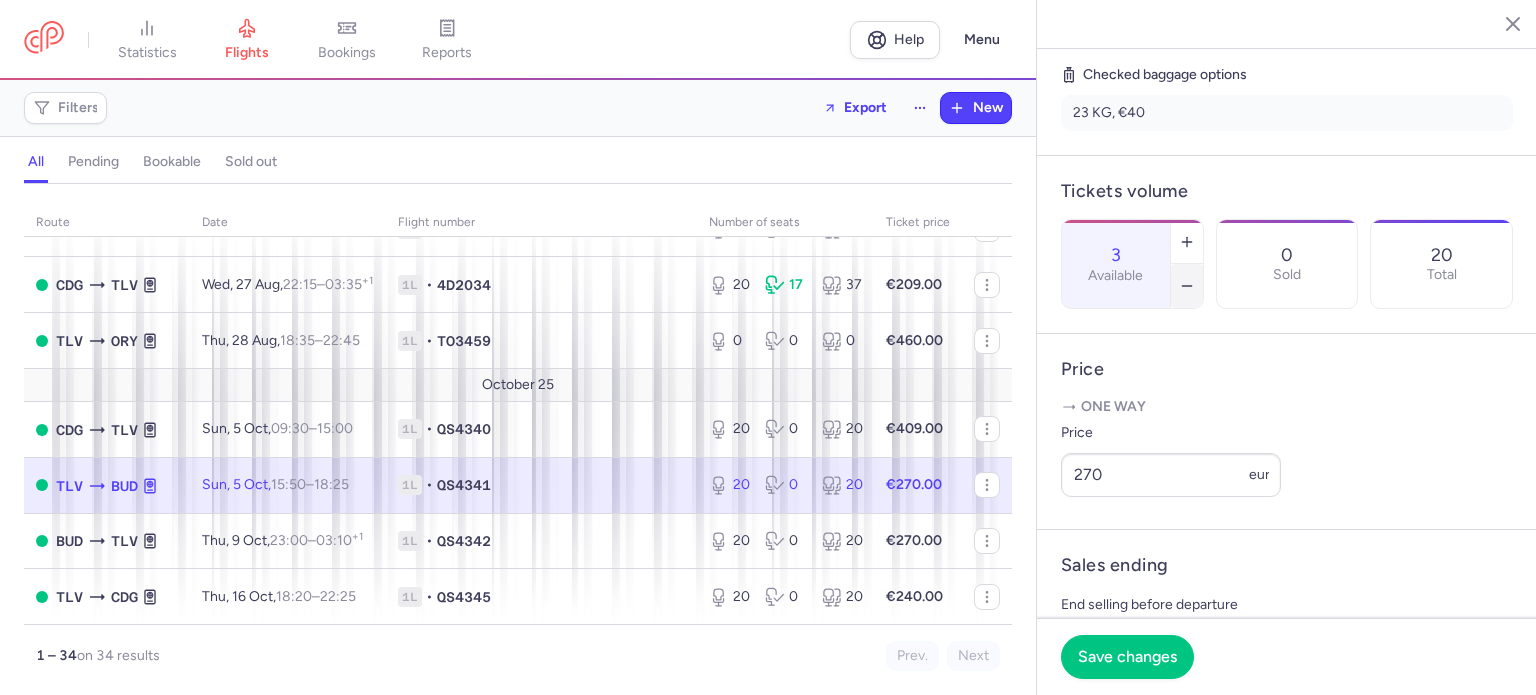 click 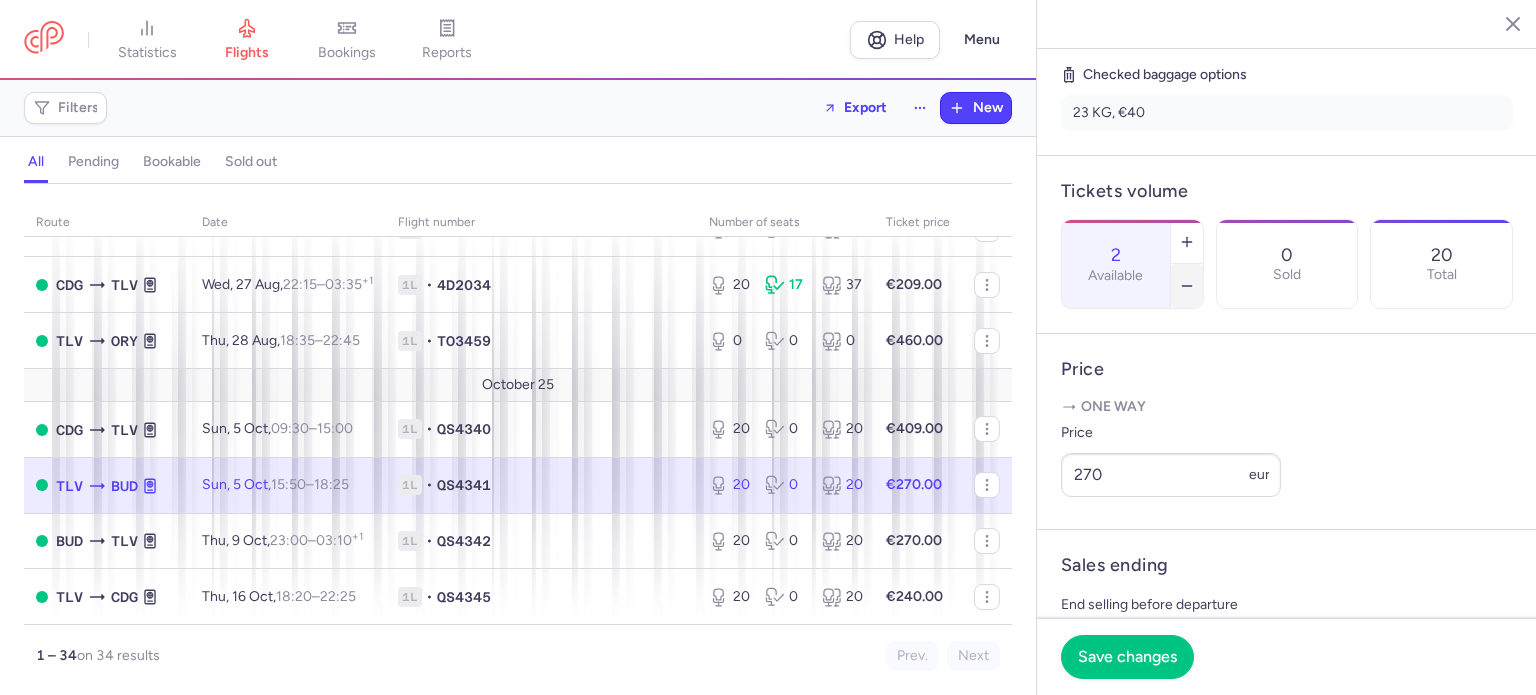 click 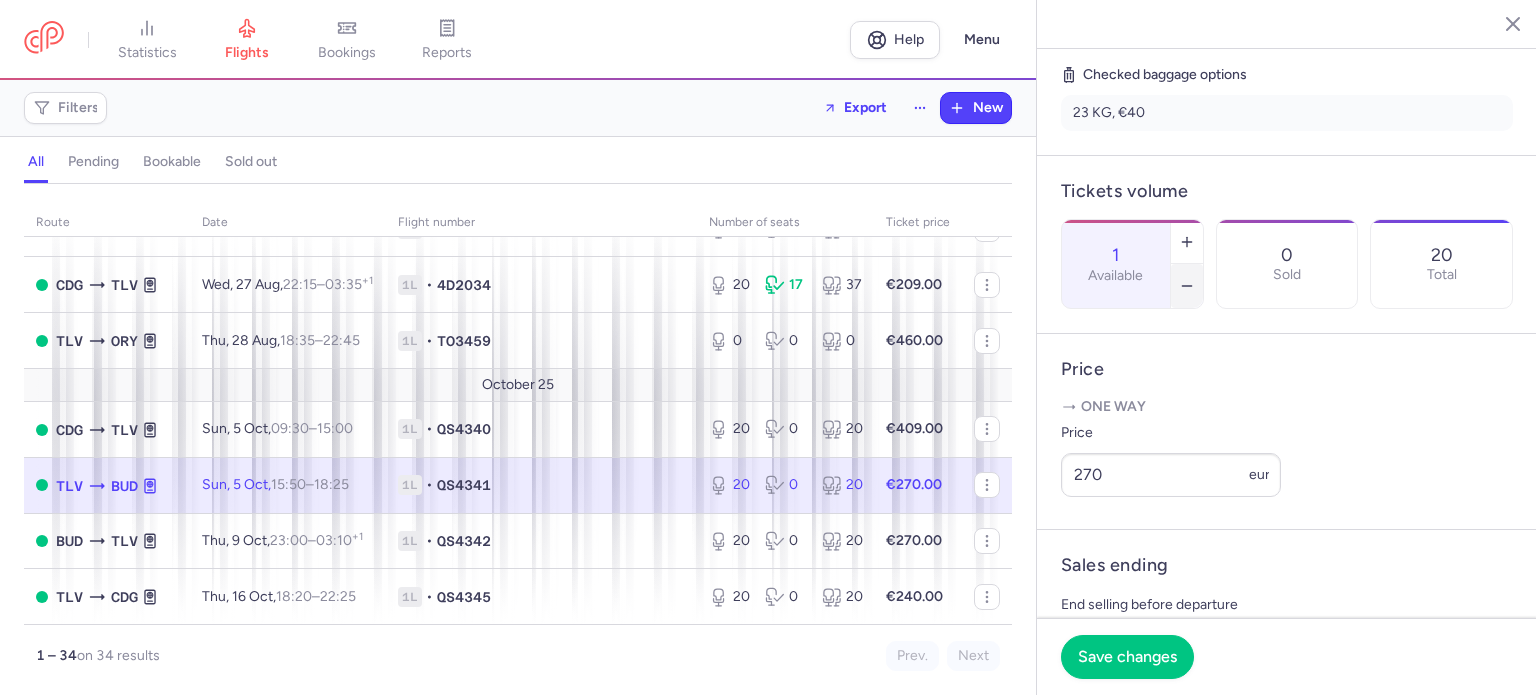 click 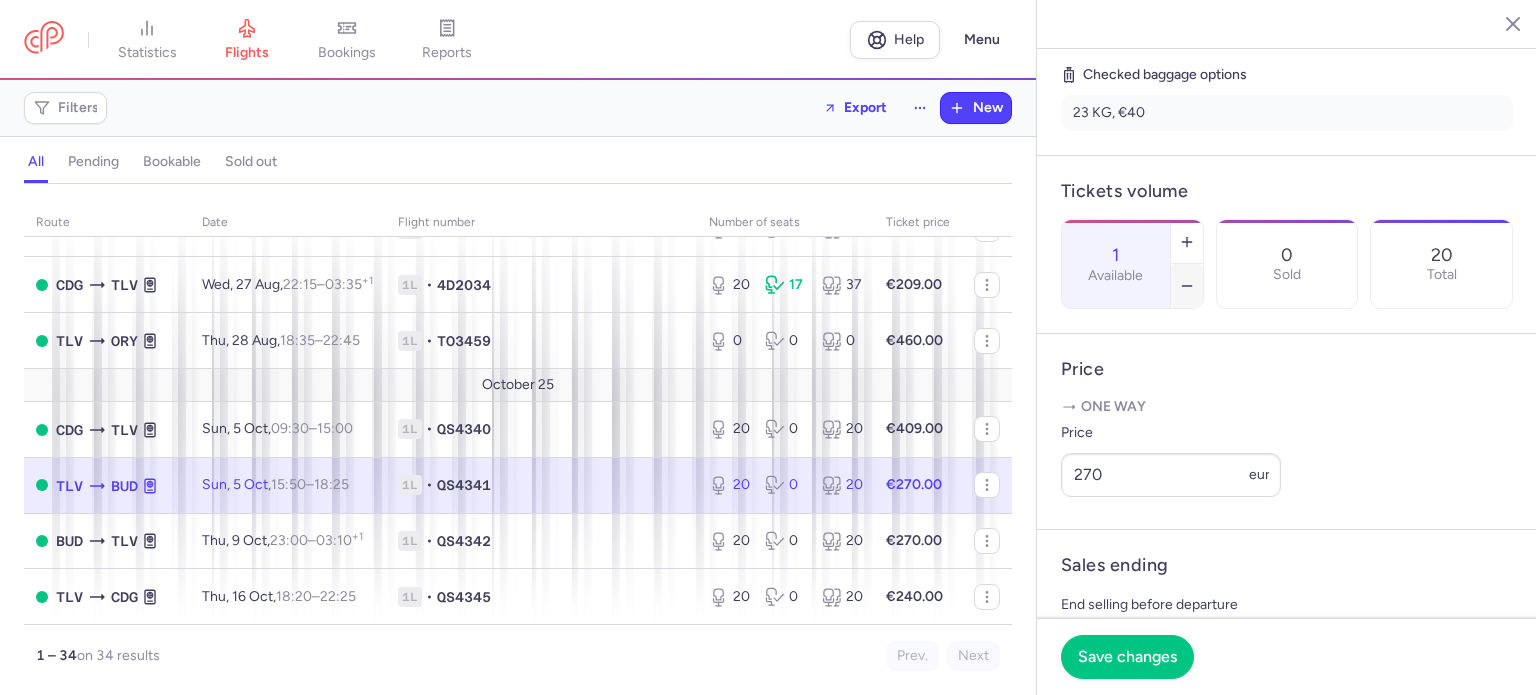 type on "0" 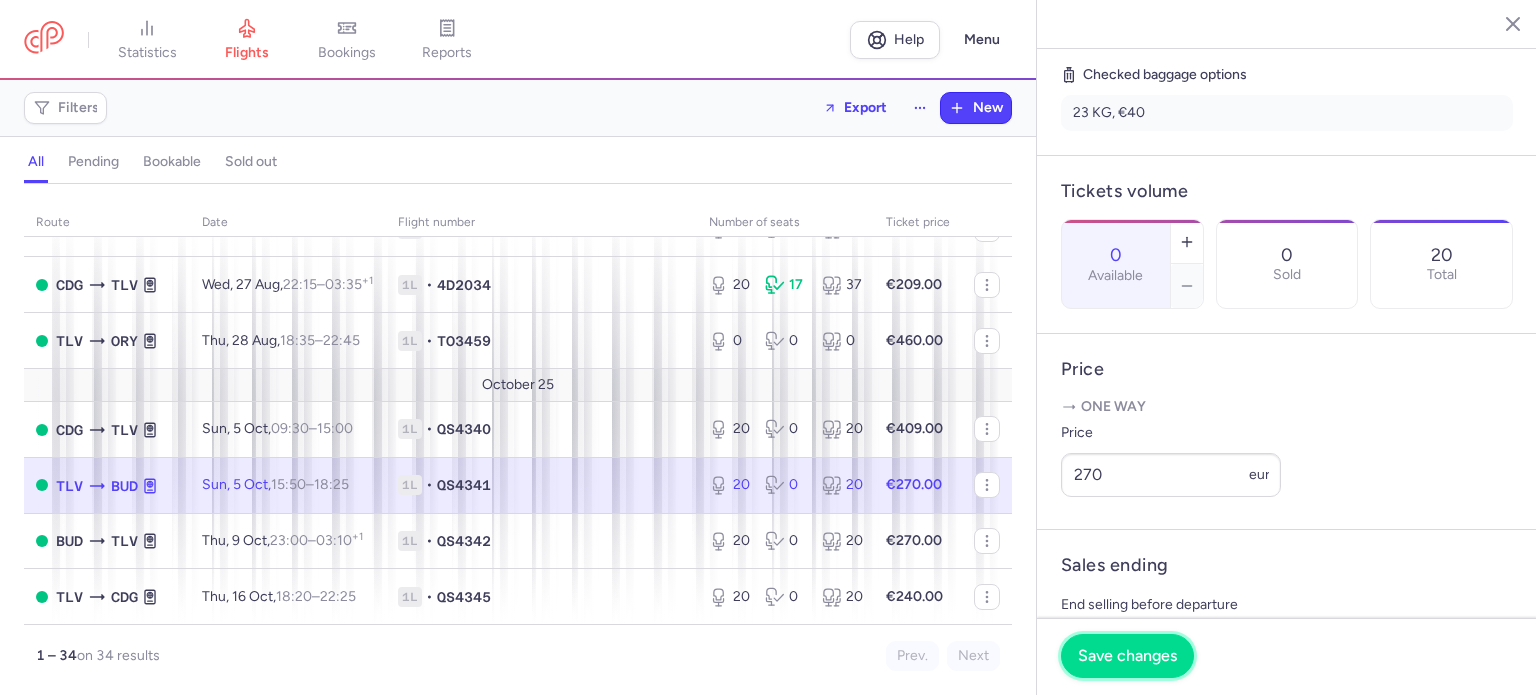 click on "Save changes" at bounding box center [1127, 656] 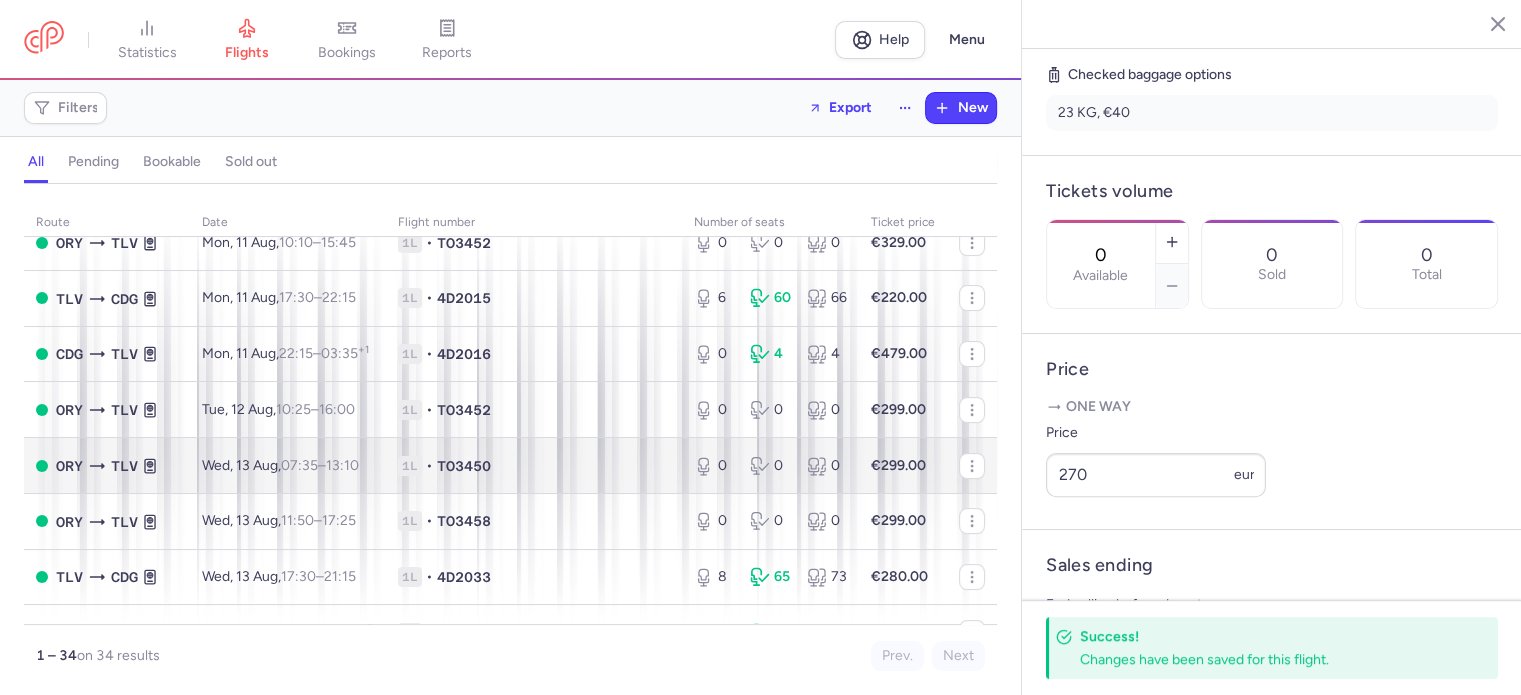 scroll, scrollTop: 300, scrollLeft: 0, axis: vertical 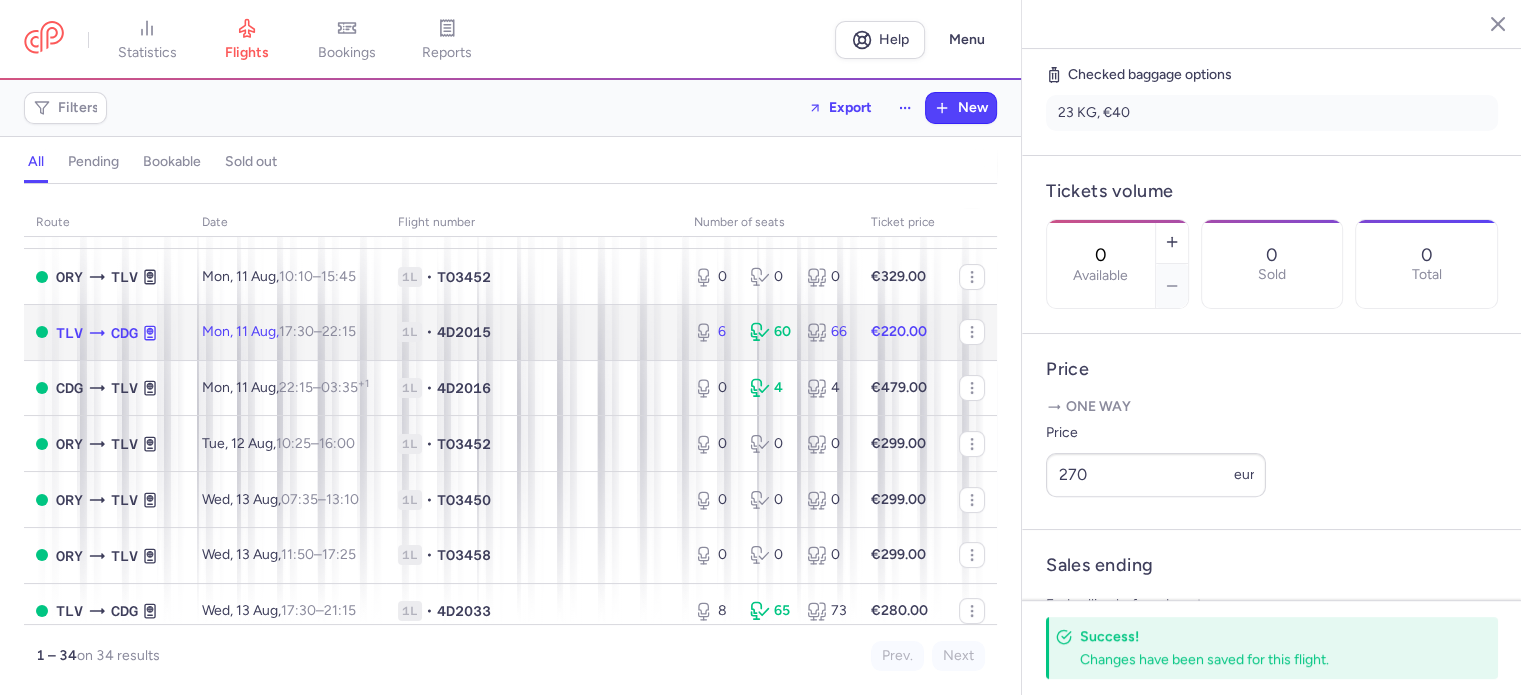 click on "1L • 4D2015" at bounding box center [534, 332] 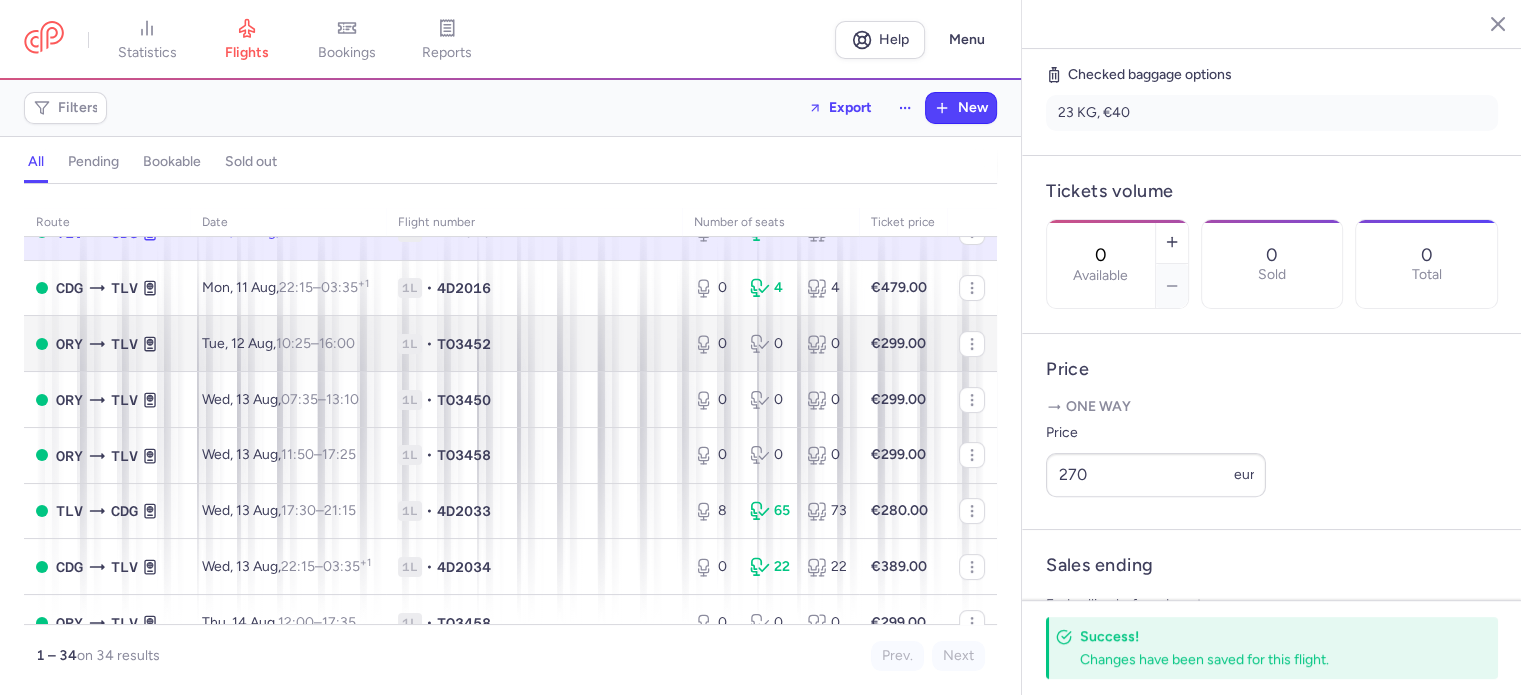 scroll, scrollTop: 300, scrollLeft: 0, axis: vertical 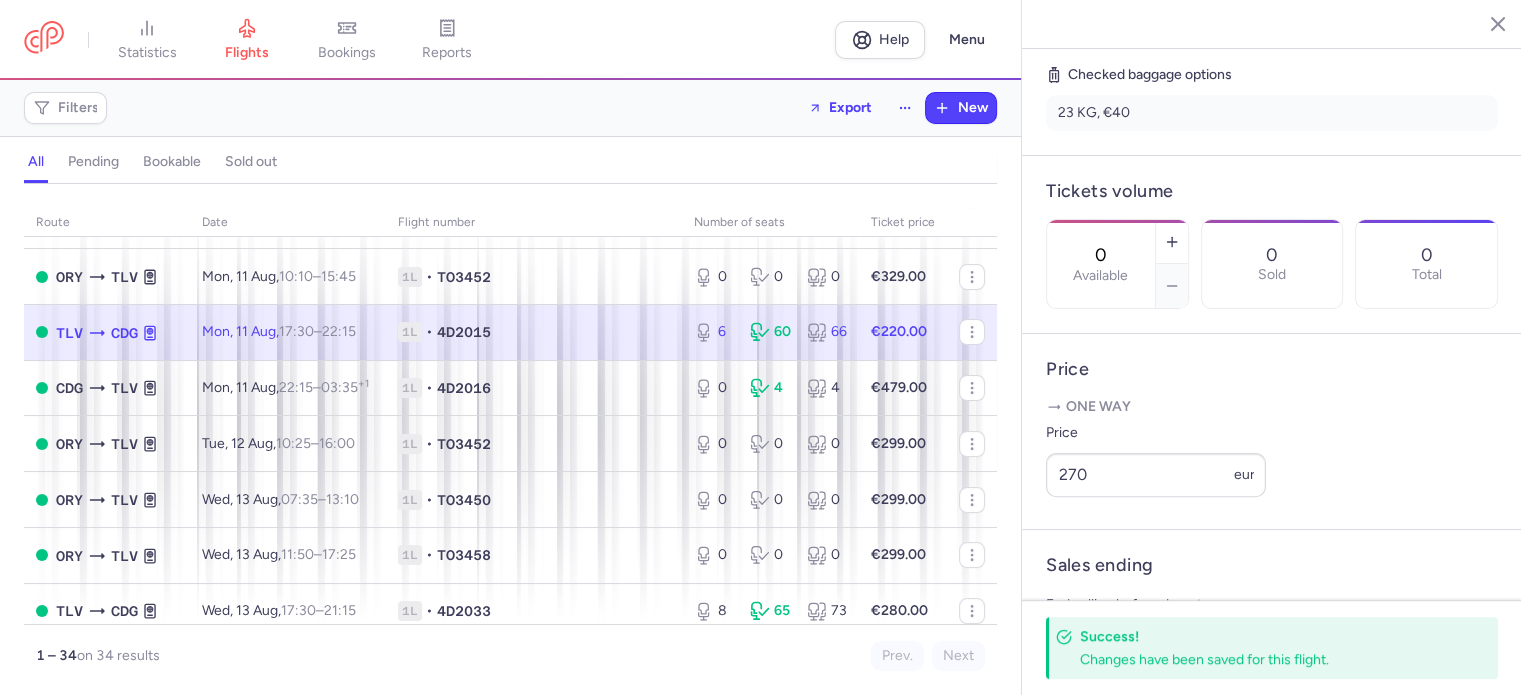 click on "1L • 4D2015" at bounding box center [534, 332] 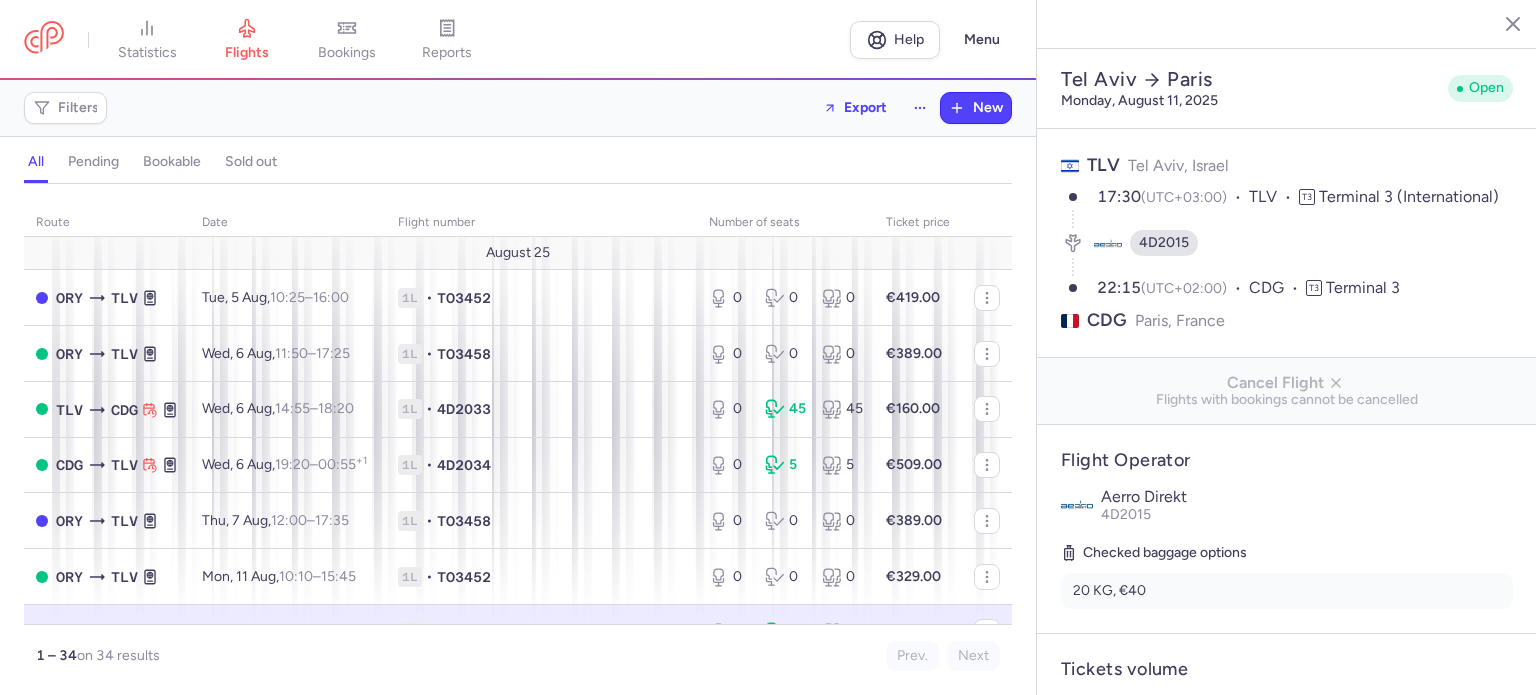 select on "hours" 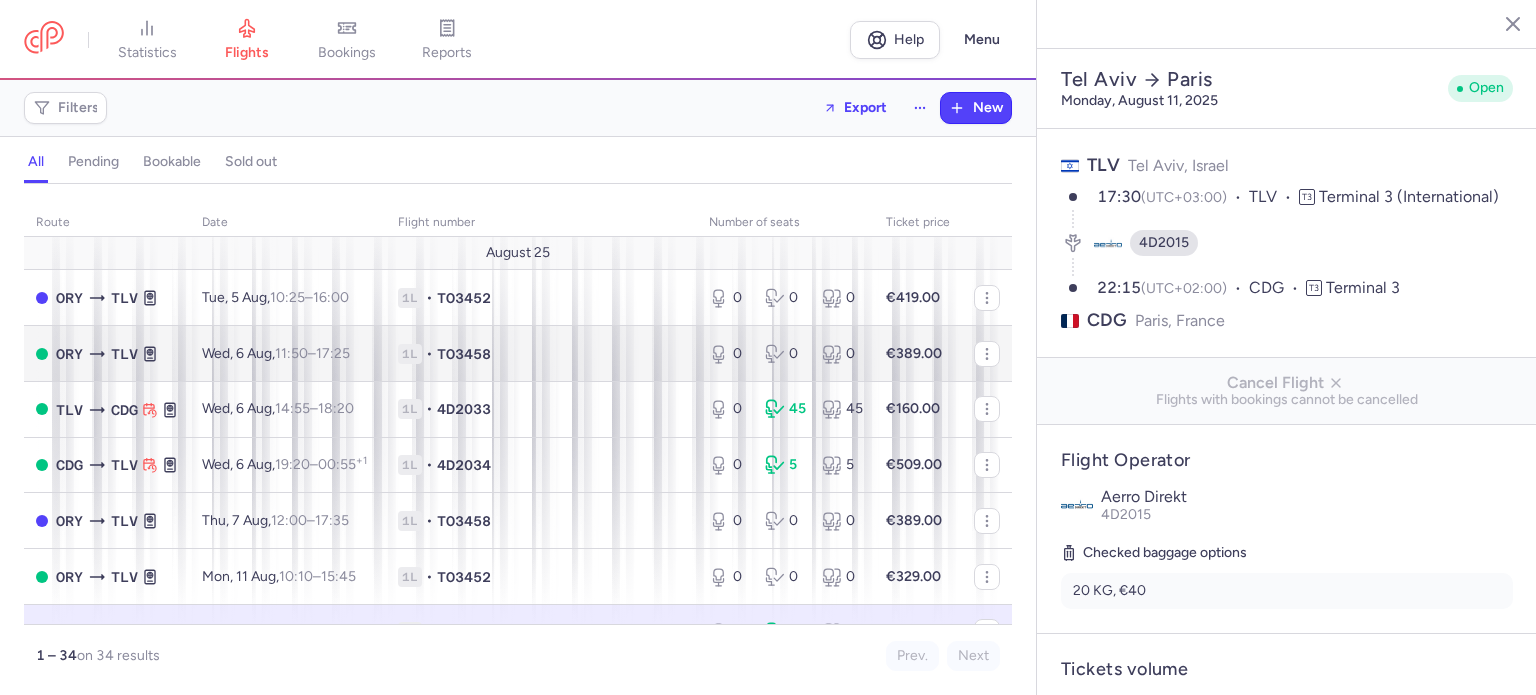 scroll, scrollTop: 0, scrollLeft: 0, axis: both 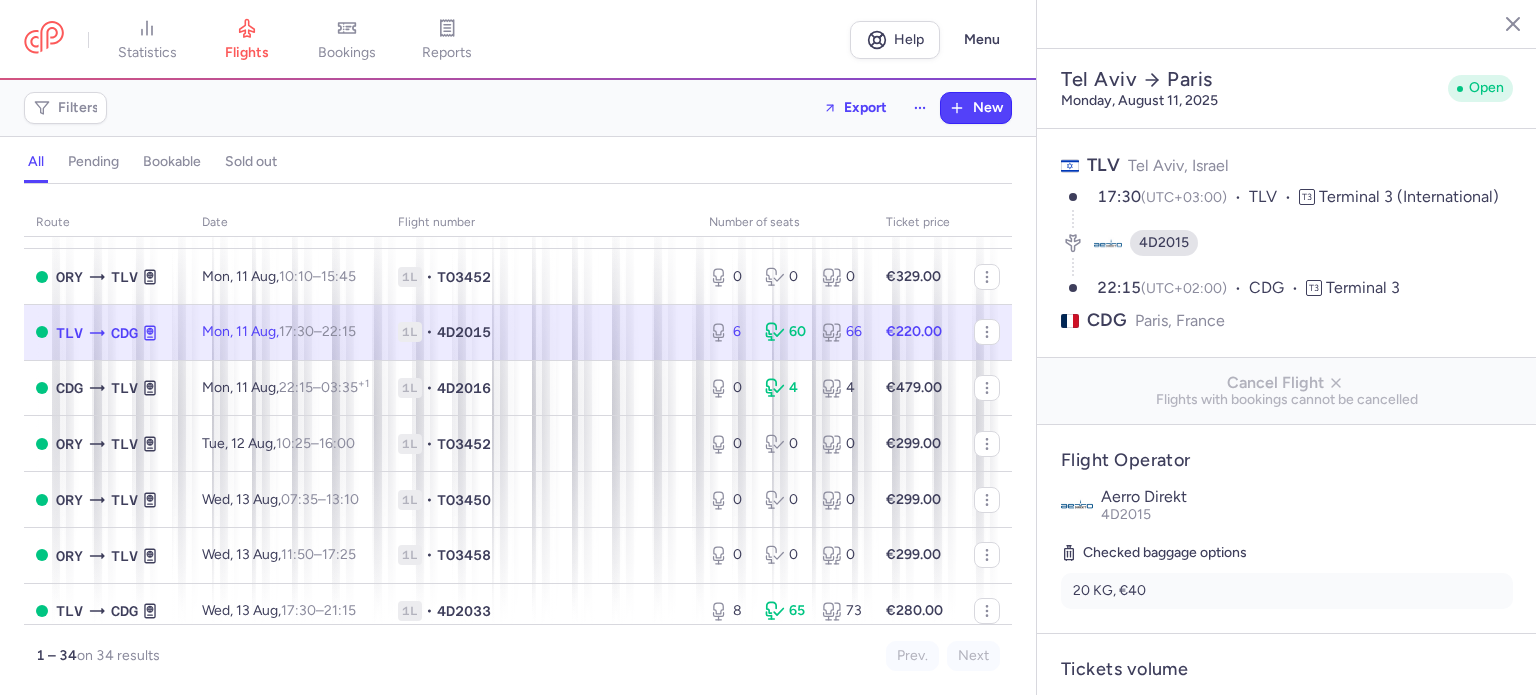 click on "1L • 4D2015" at bounding box center [541, 332] 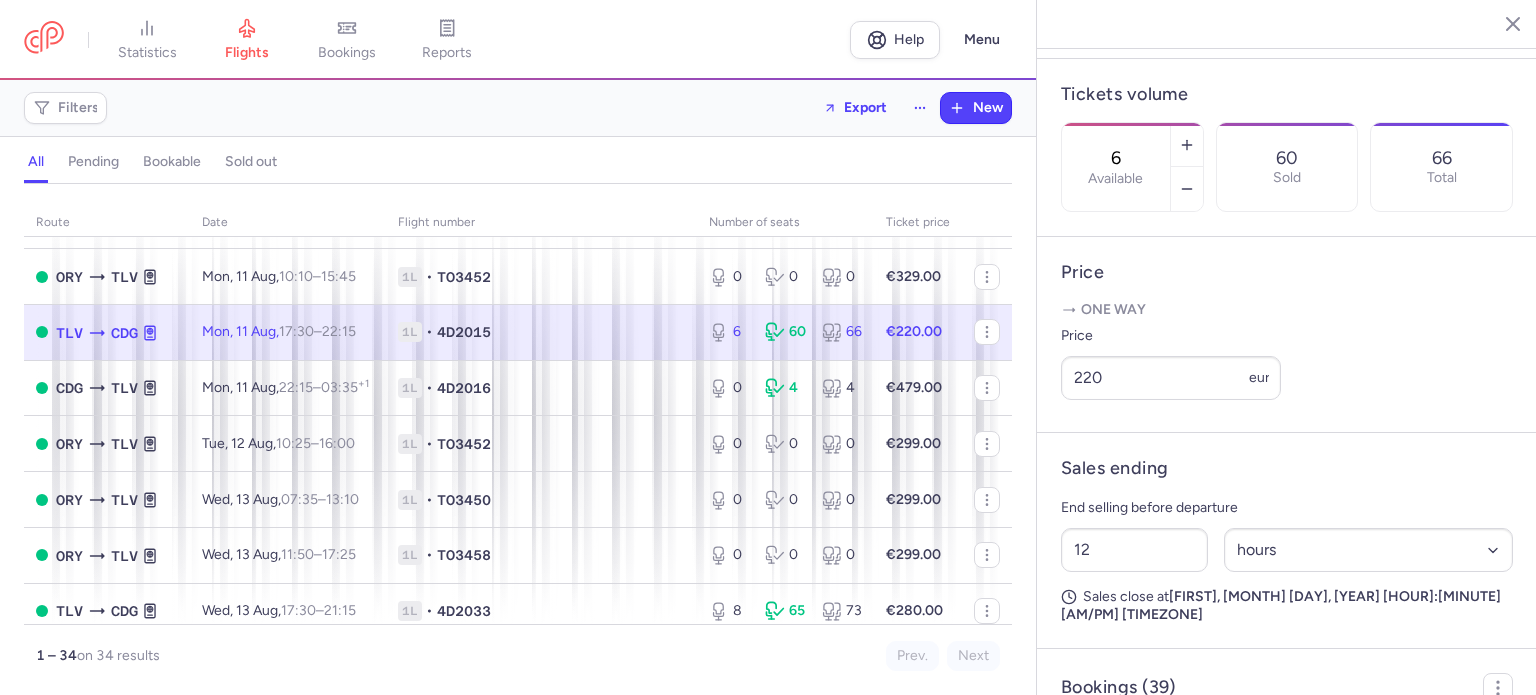 scroll, scrollTop: 600, scrollLeft: 0, axis: vertical 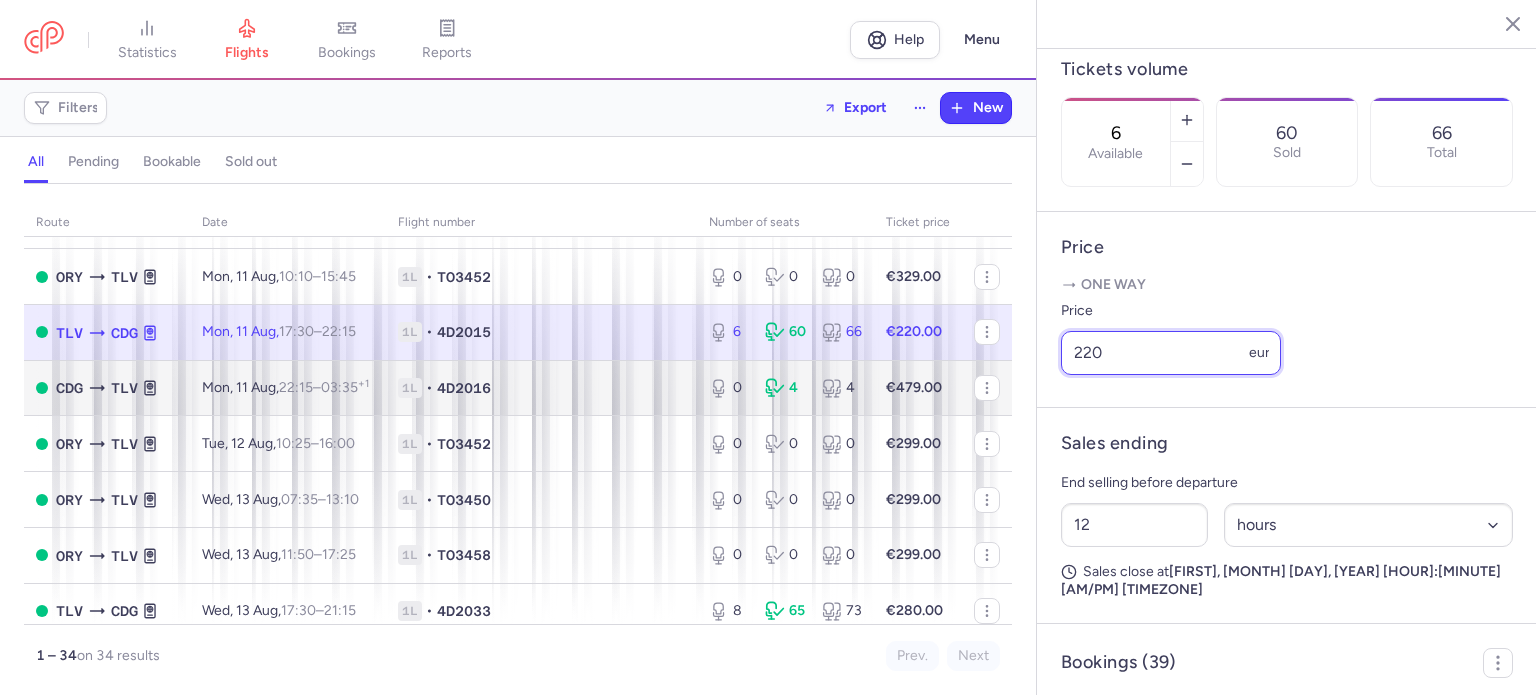 drag, startPoint x: 1068, startPoint y: 431, endPoint x: 940, endPoint y: 423, distance: 128.24976 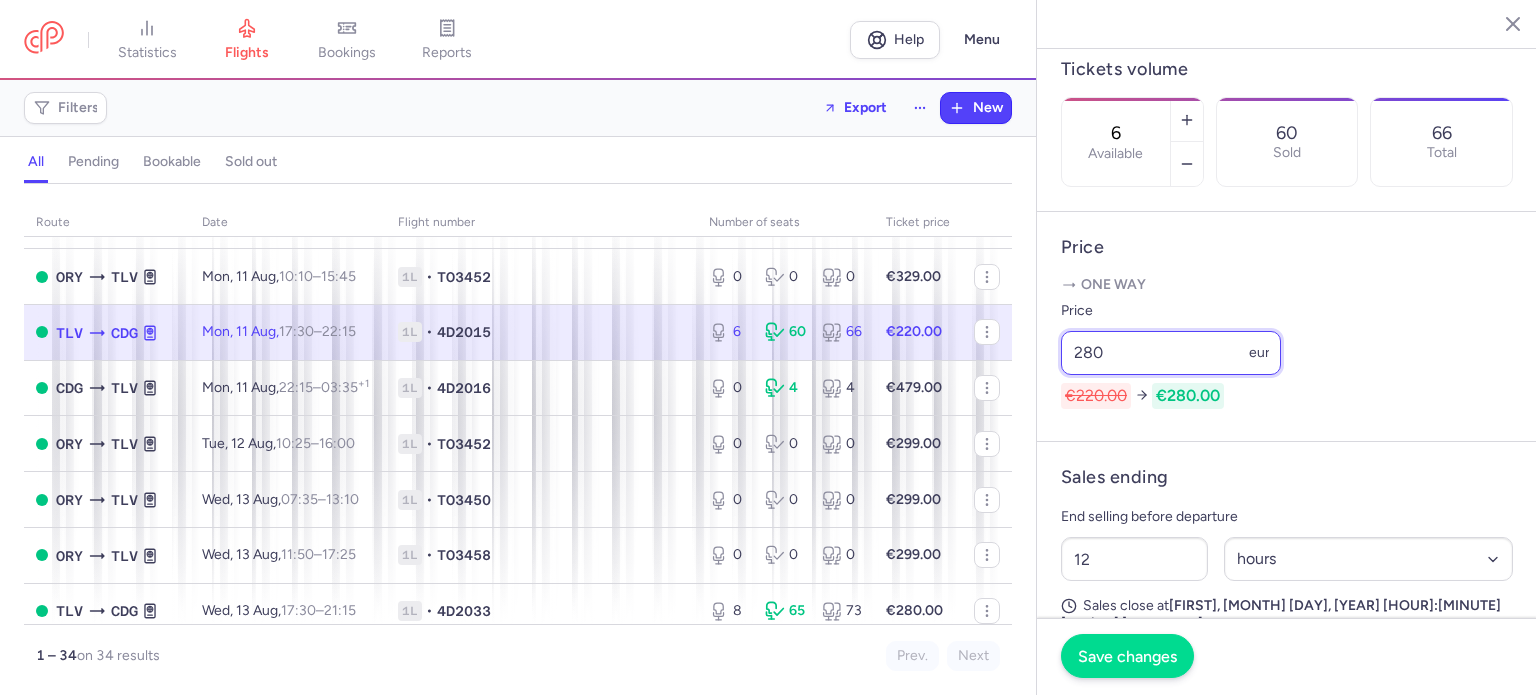 type on "280" 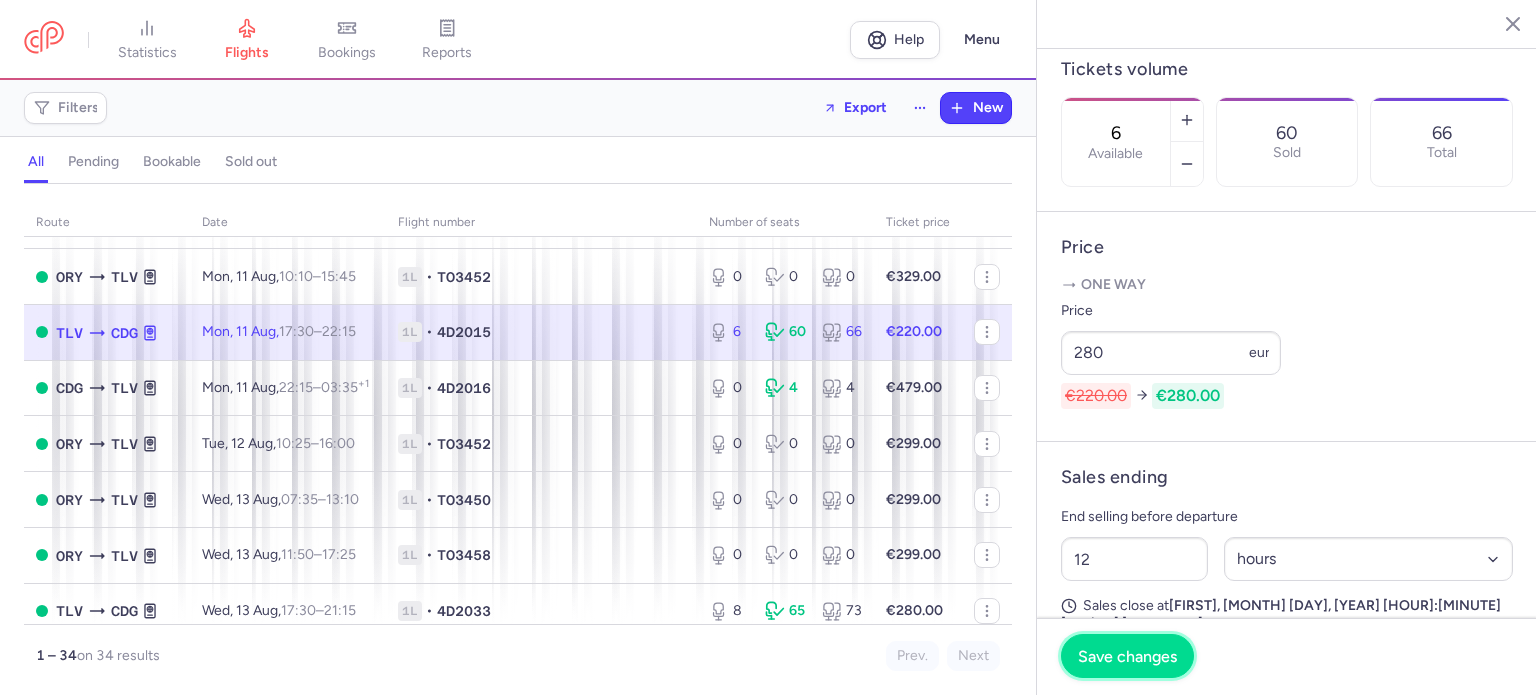 click on "Save changes" at bounding box center (1127, 656) 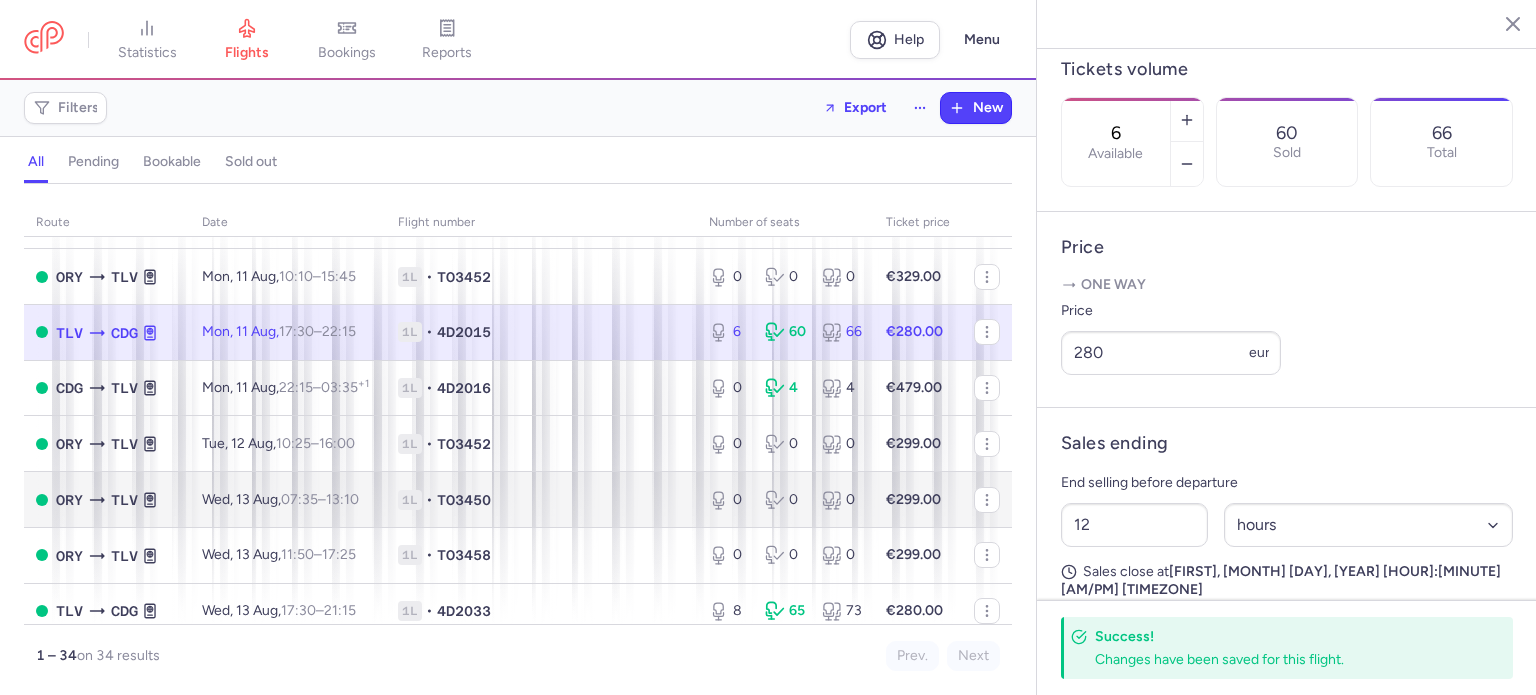 scroll, scrollTop: 400, scrollLeft: 0, axis: vertical 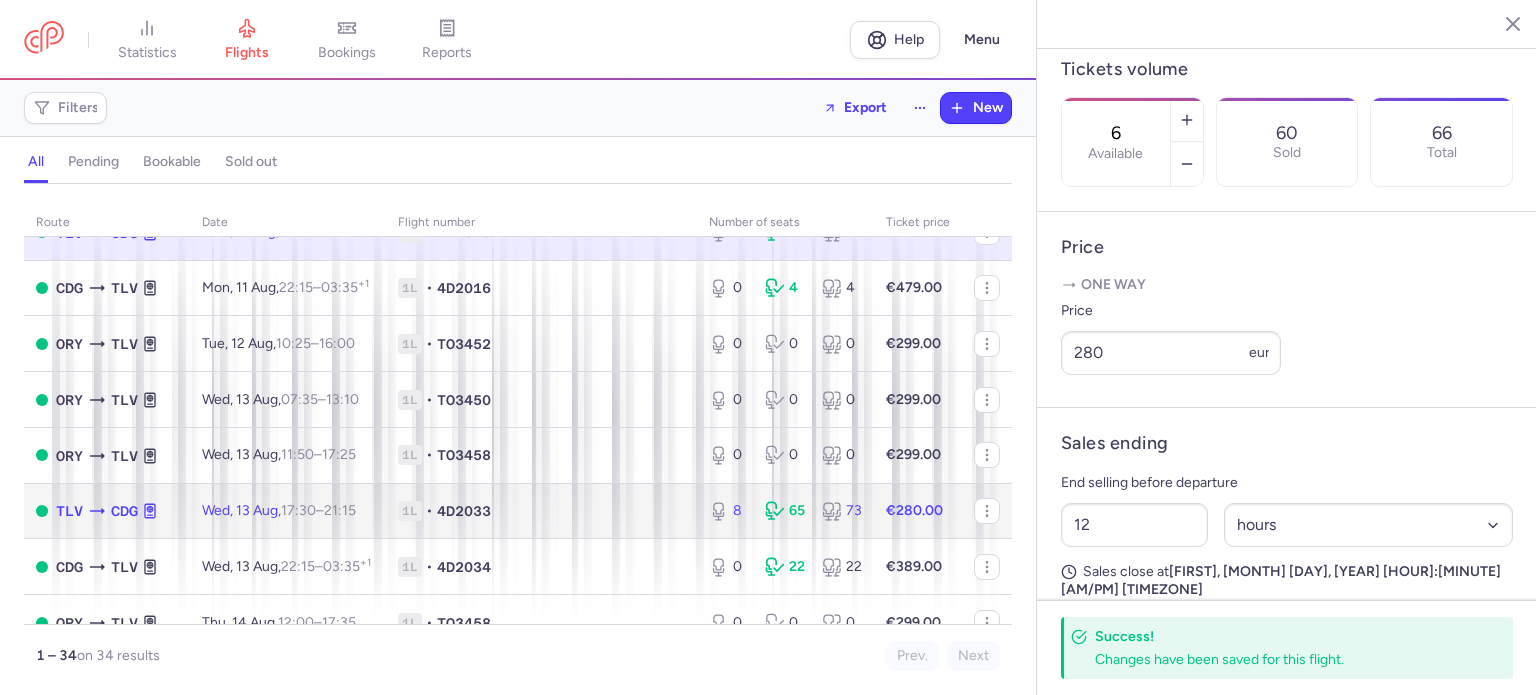click on "1L • 4D2033" at bounding box center (541, 511) 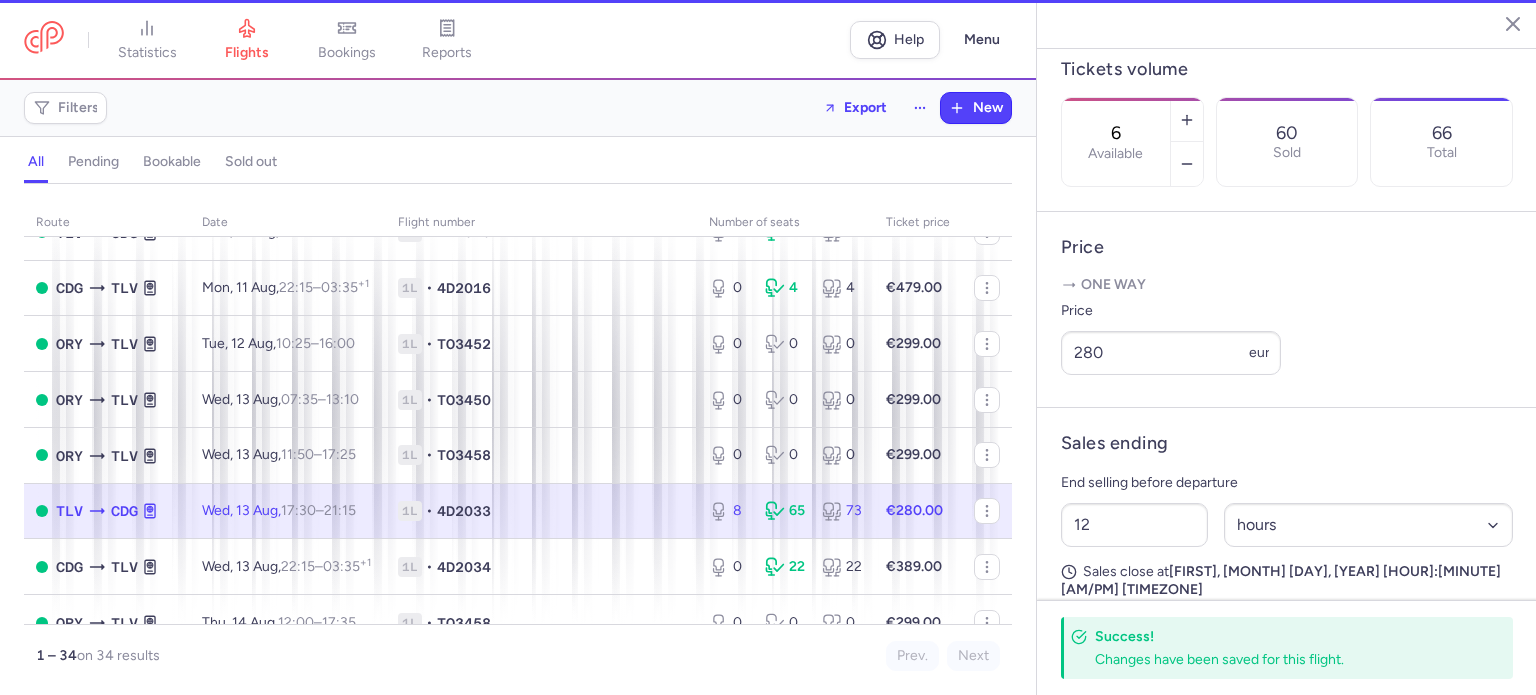type on "8" 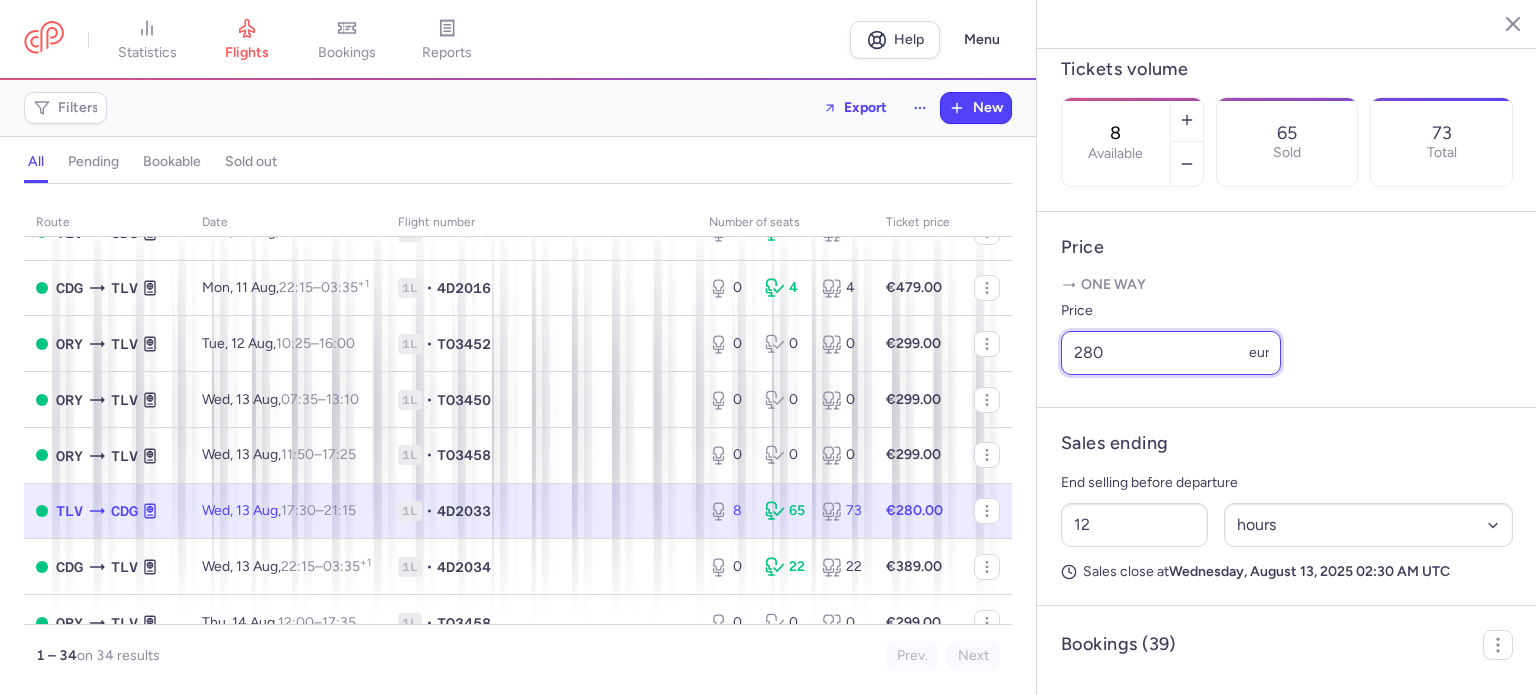 drag, startPoint x: 1079, startPoint y: 437, endPoint x: 1000, endPoint y: 438, distance: 79.00633 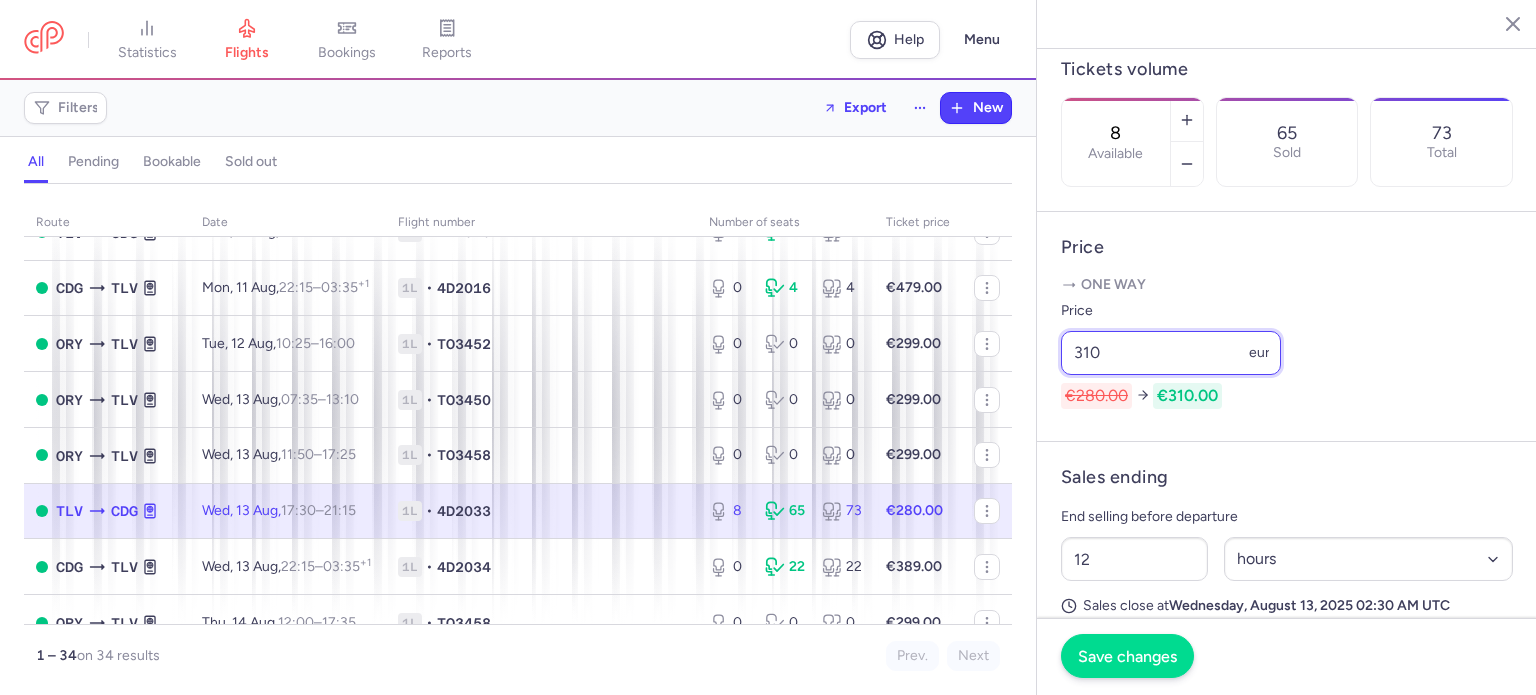 type on "310" 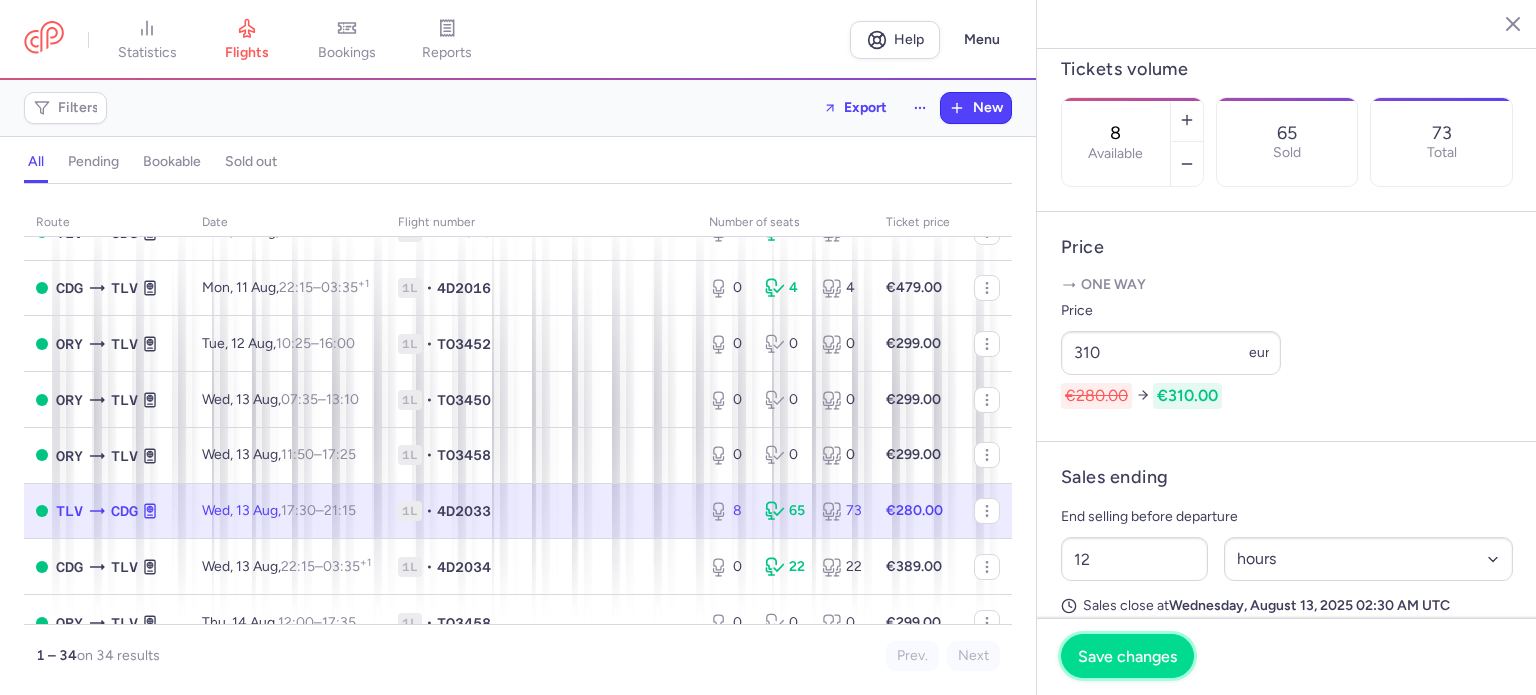 click on "Save changes" at bounding box center (1127, 656) 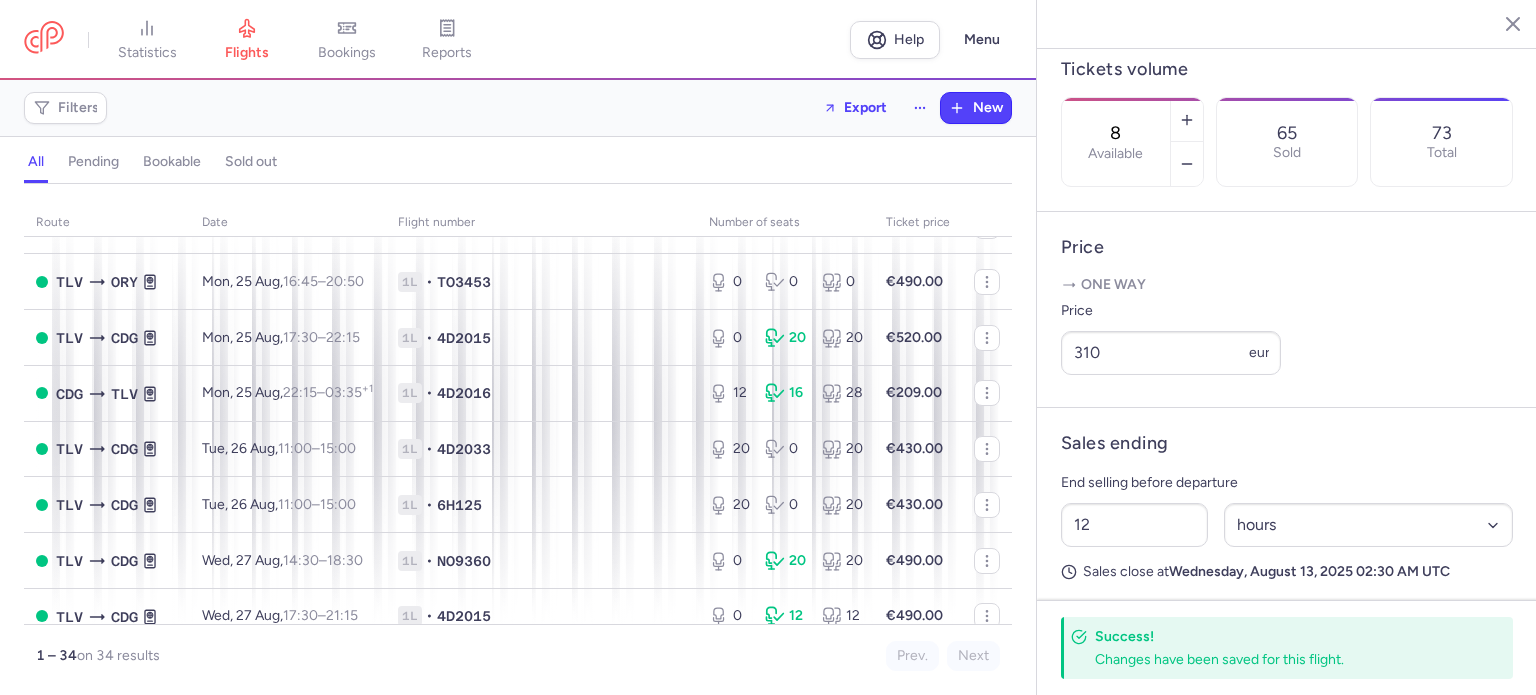 scroll, scrollTop: 1116, scrollLeft: 0, axis: vertical 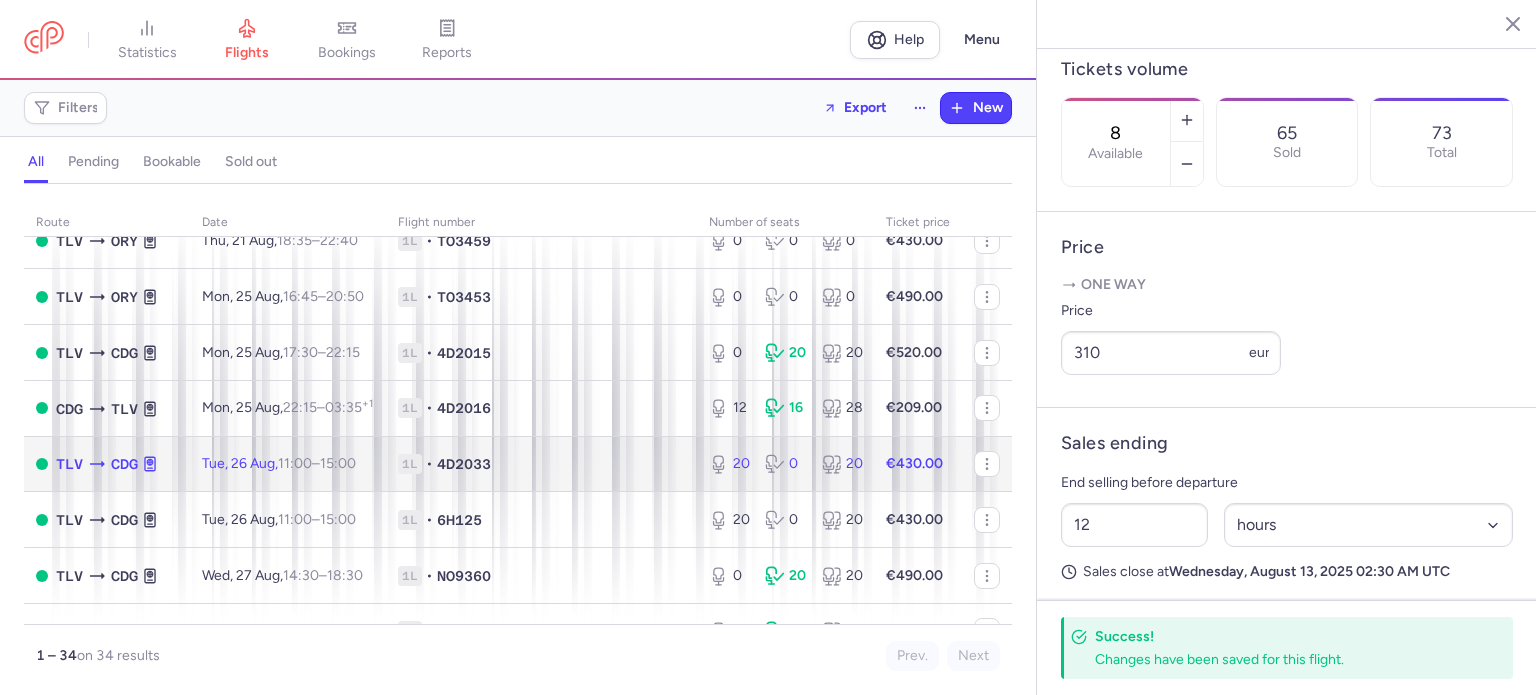 click on "1L • 4D2033" at bounding box center (541, 464) 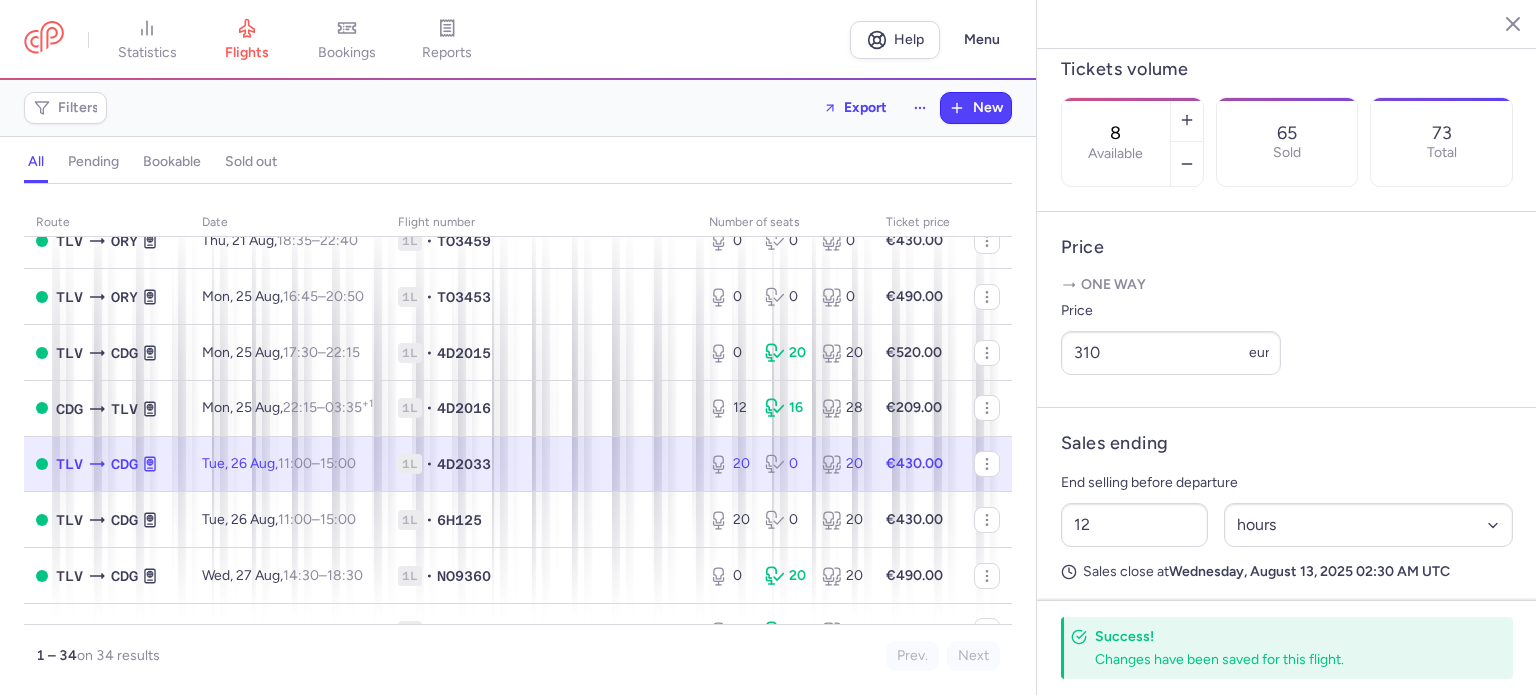 click on "1L • 4D2033" at bounding box center [541, 464] 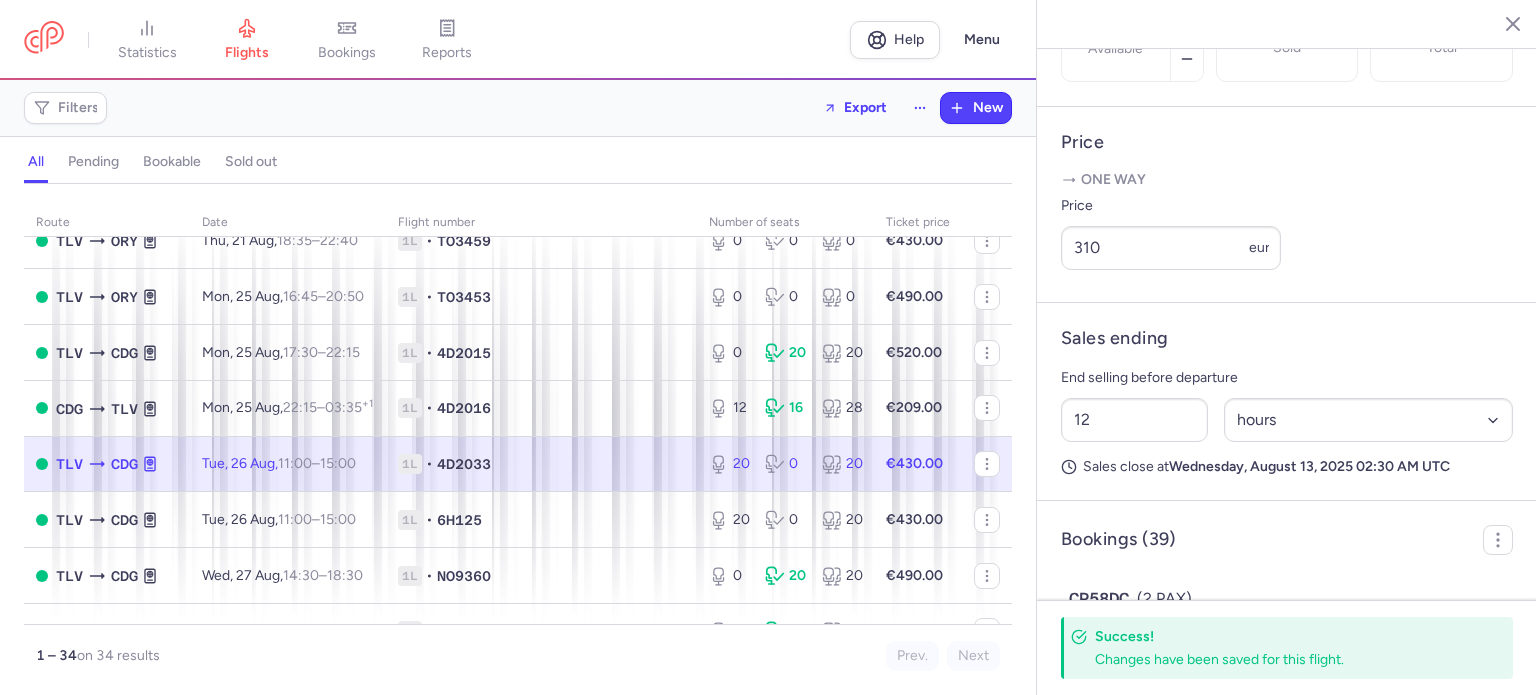 scroll, scrollTop: 900, scrollLeft: 0, axis: vertical 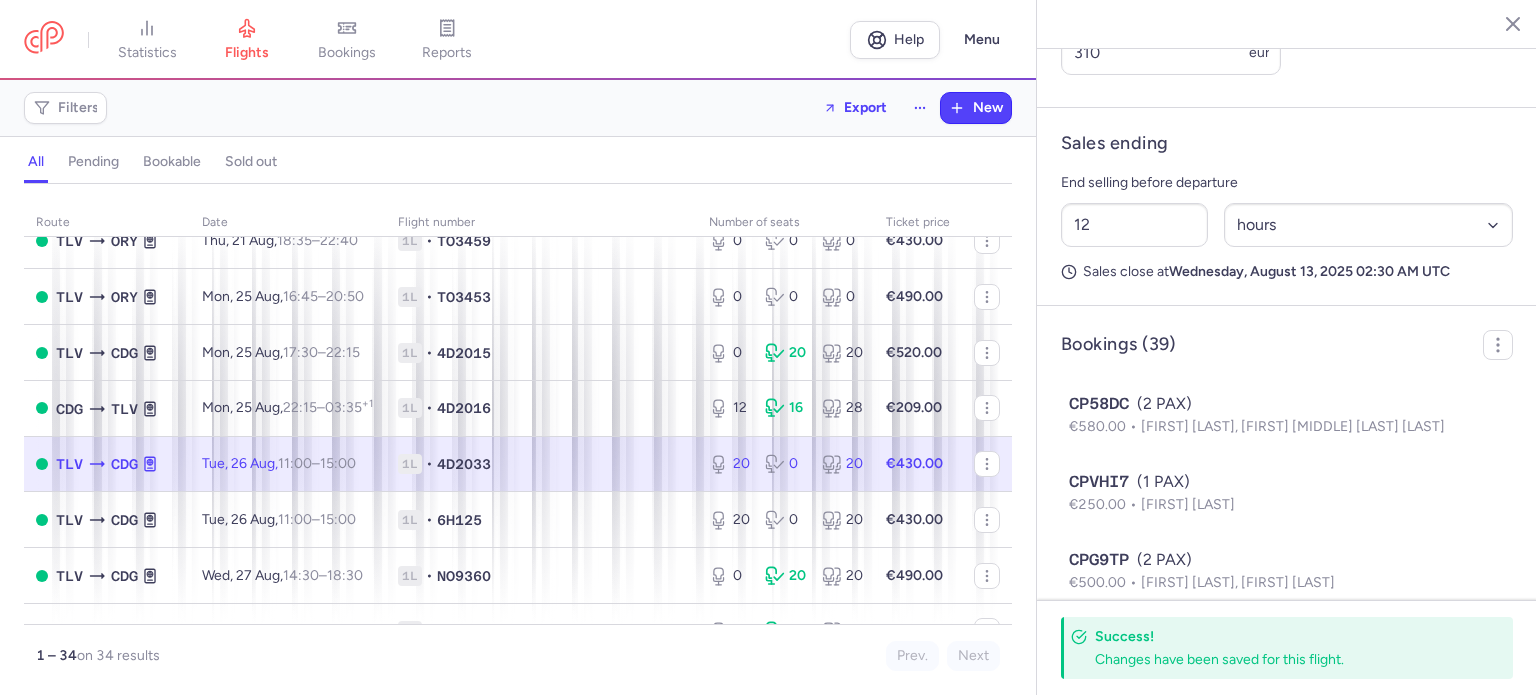 click 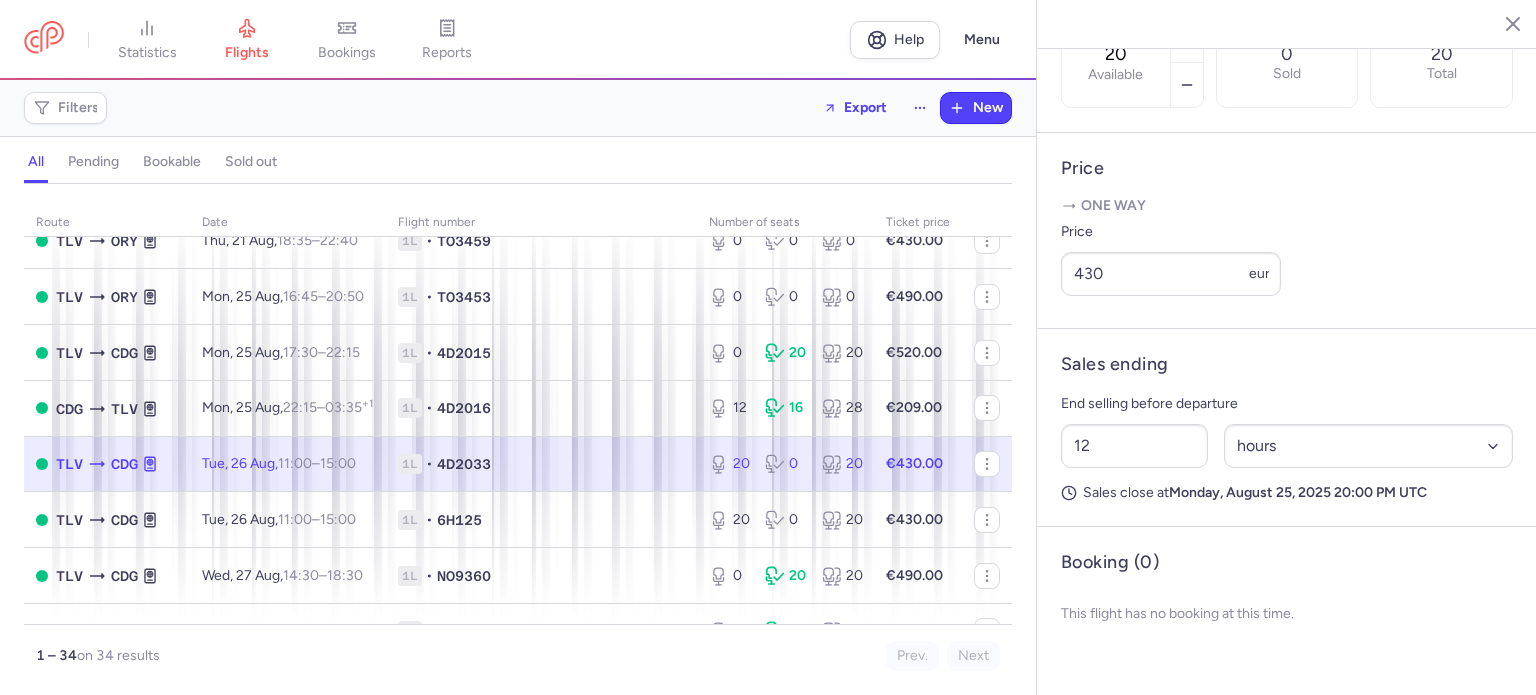 click on "1L • 4D2033" at bounding box center [541, 464] 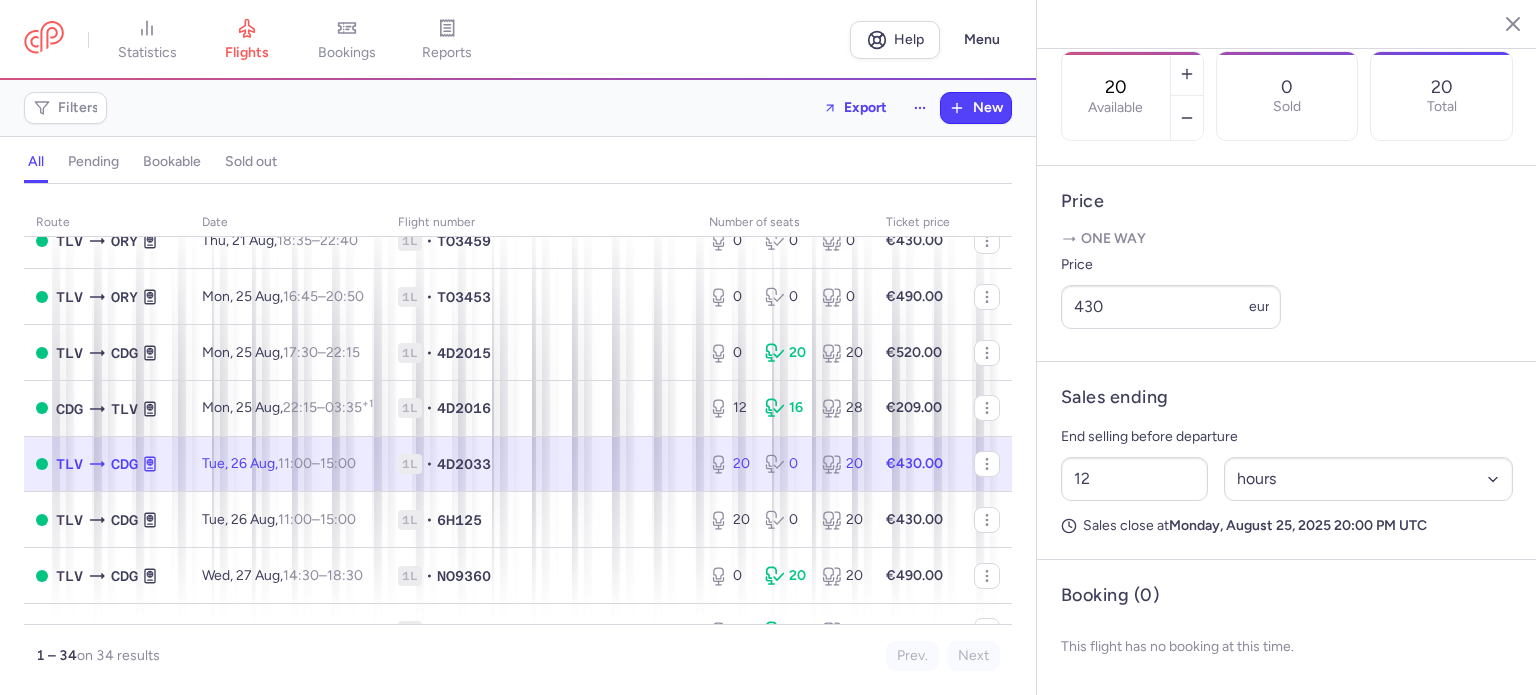 scroll, scrollTop: 704, scrollLeft: 0, axis: vertical 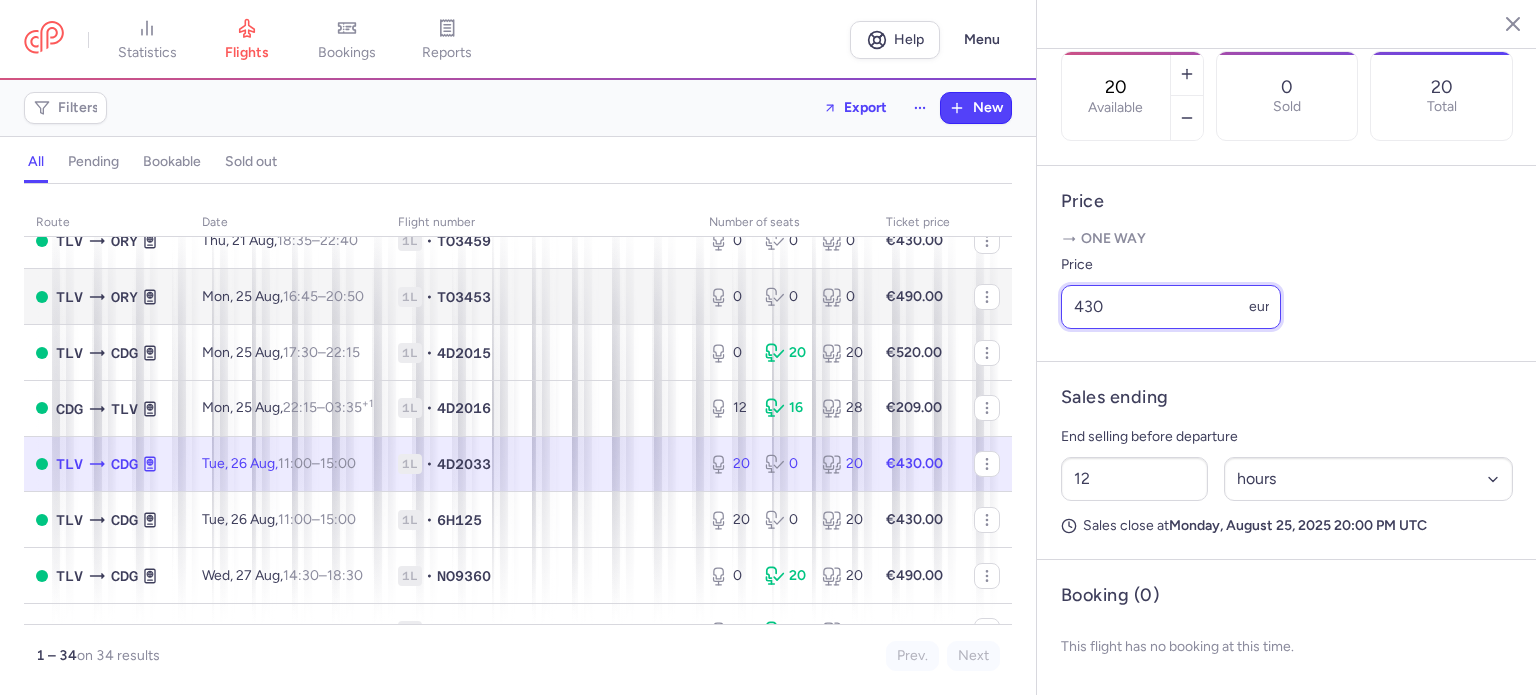 drag, startPoint x: 1146, startPoint y: 321, endPoint x: 852, endPoint y: 307, distance: 294.33313 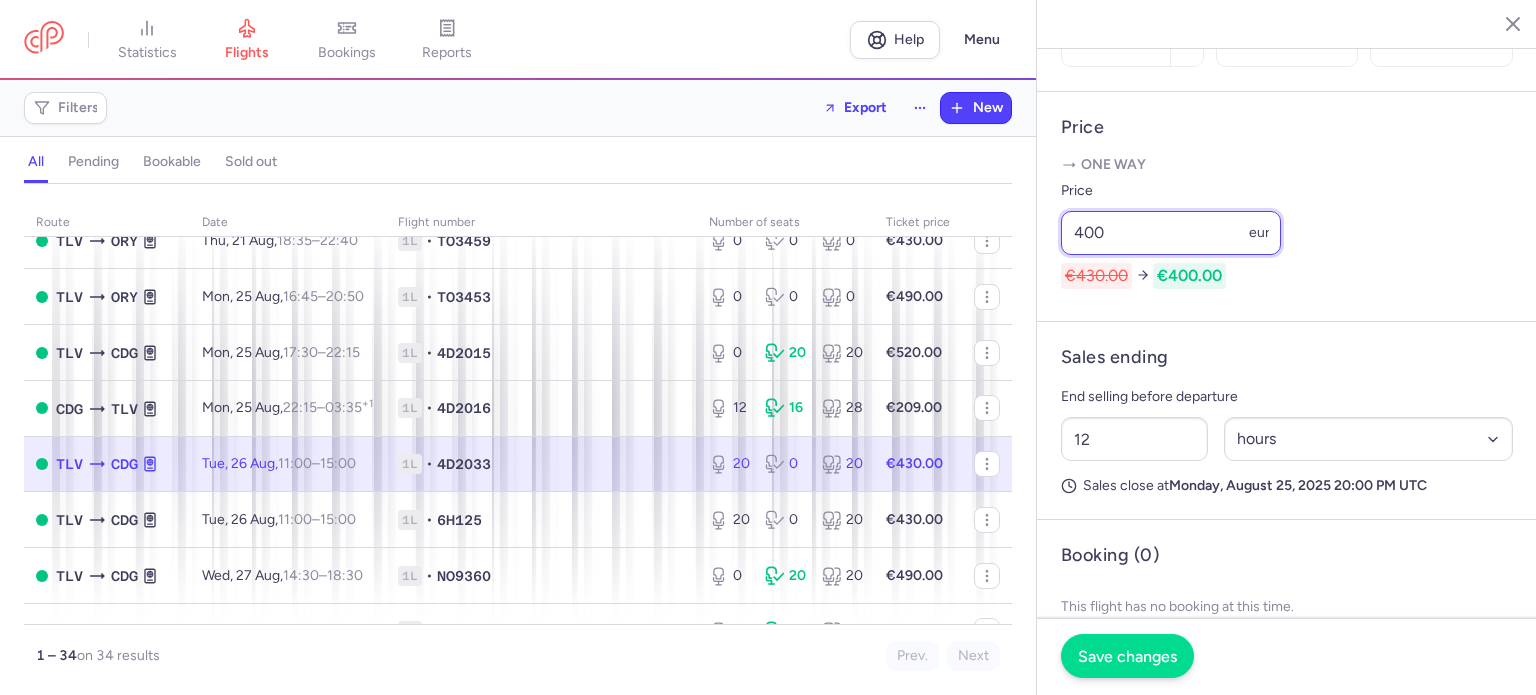 type on "400" 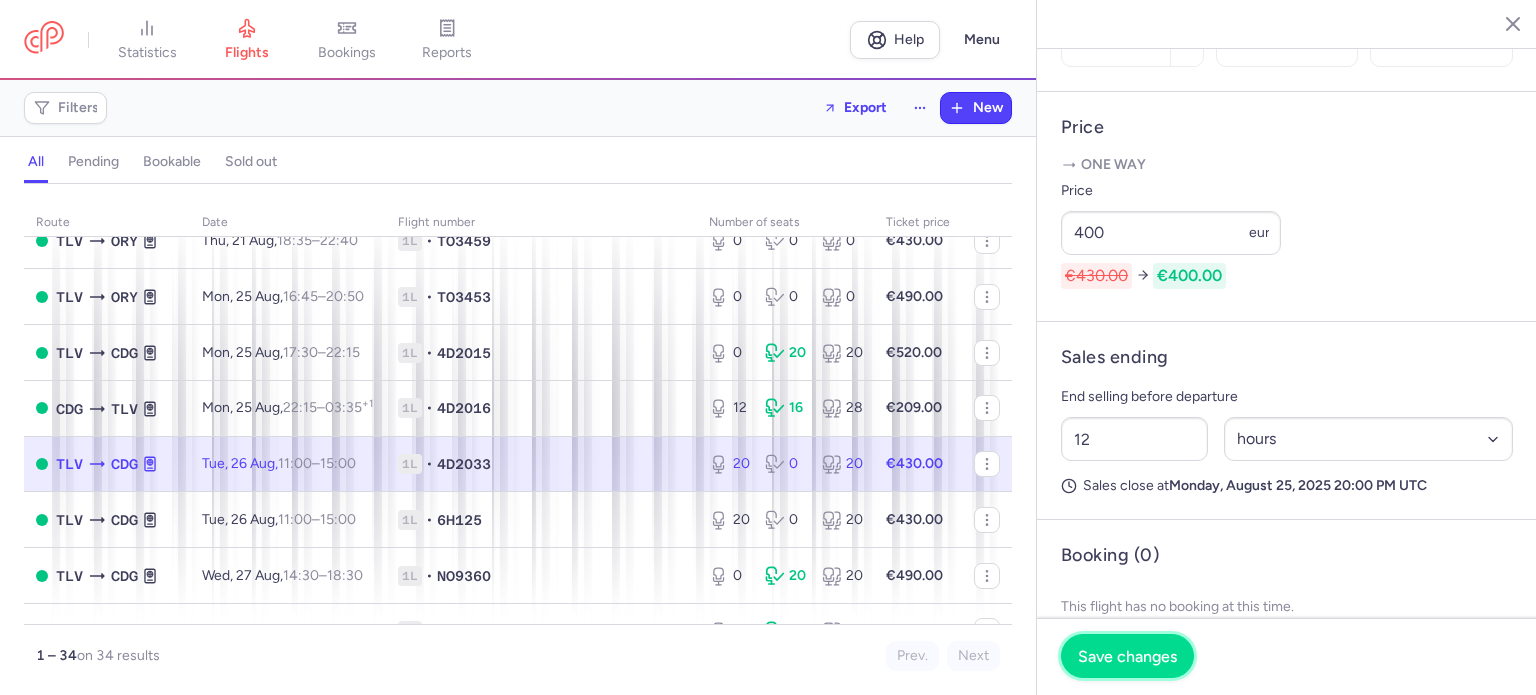 click on "Save changes" at bounding box center [1127, 656] 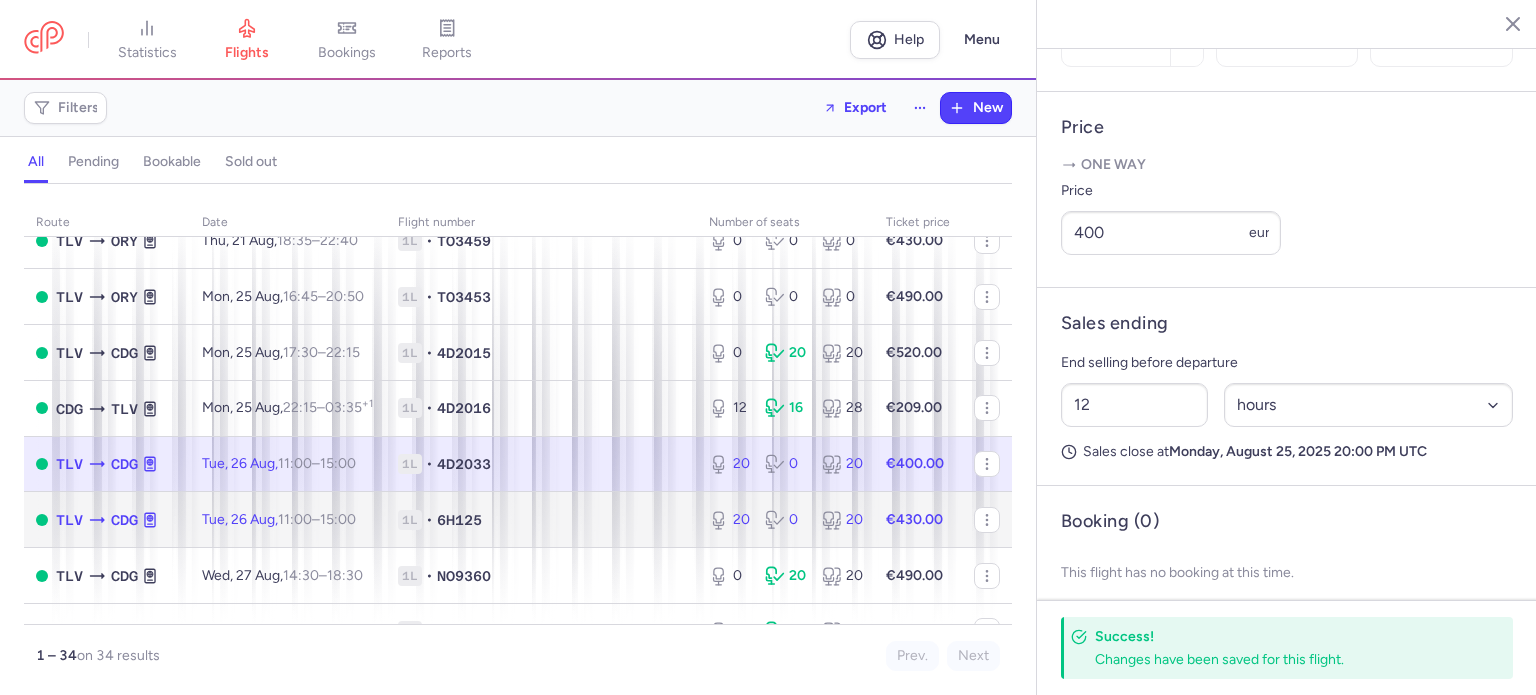click on "1L • 6H125" at bounding box center [541, 520] 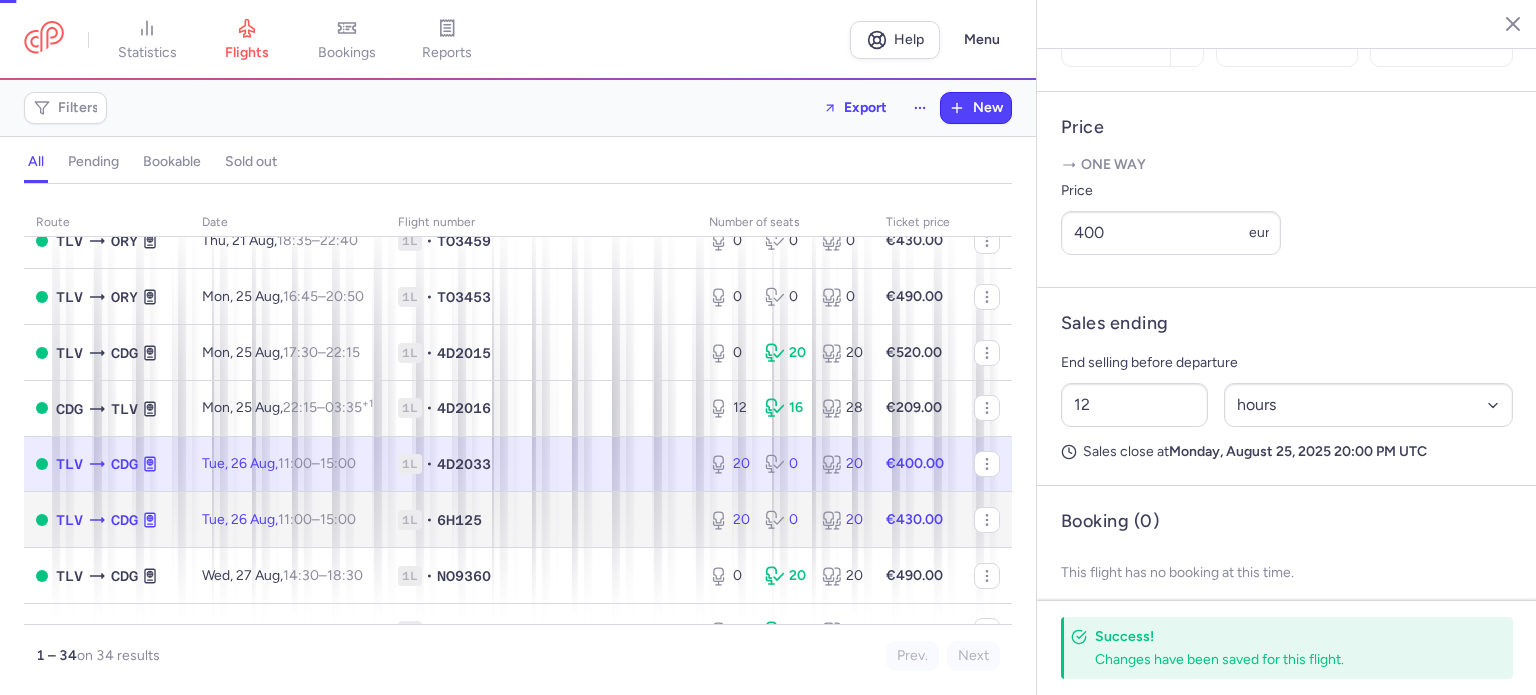 click on "1L • 6H125" at bounding box center [541, 520] 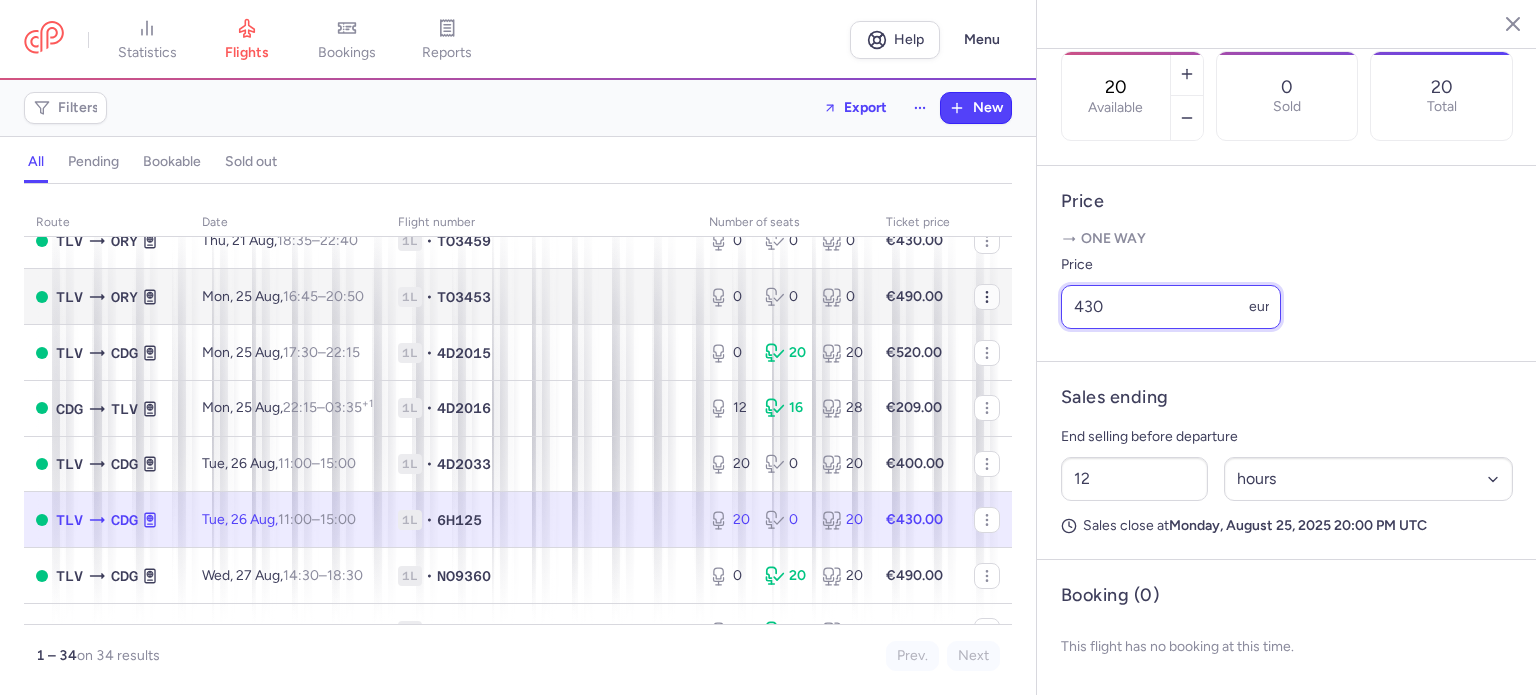 drag, startPoint x: 1108, startPoint y: 314, endPoint x: 978, endPoint y: 331, distance: 131.10683 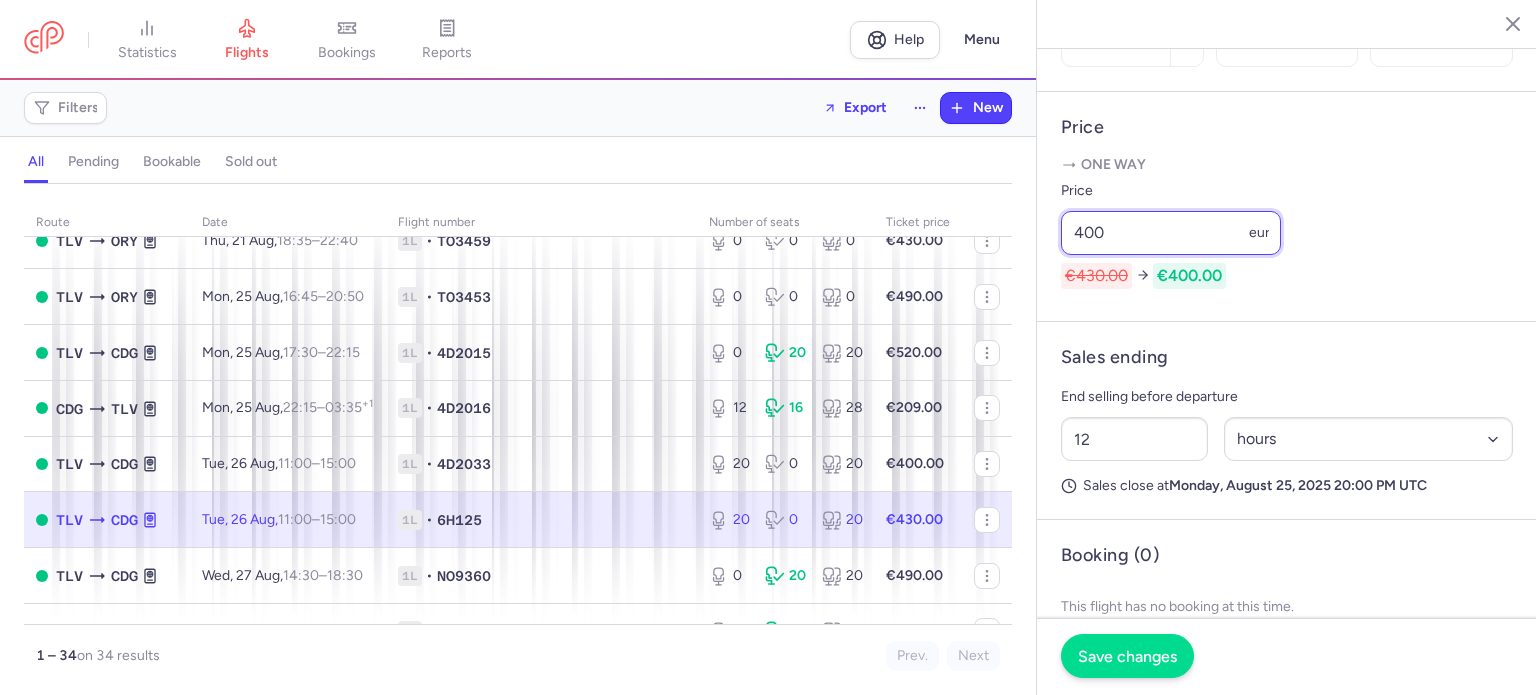 type on "400" 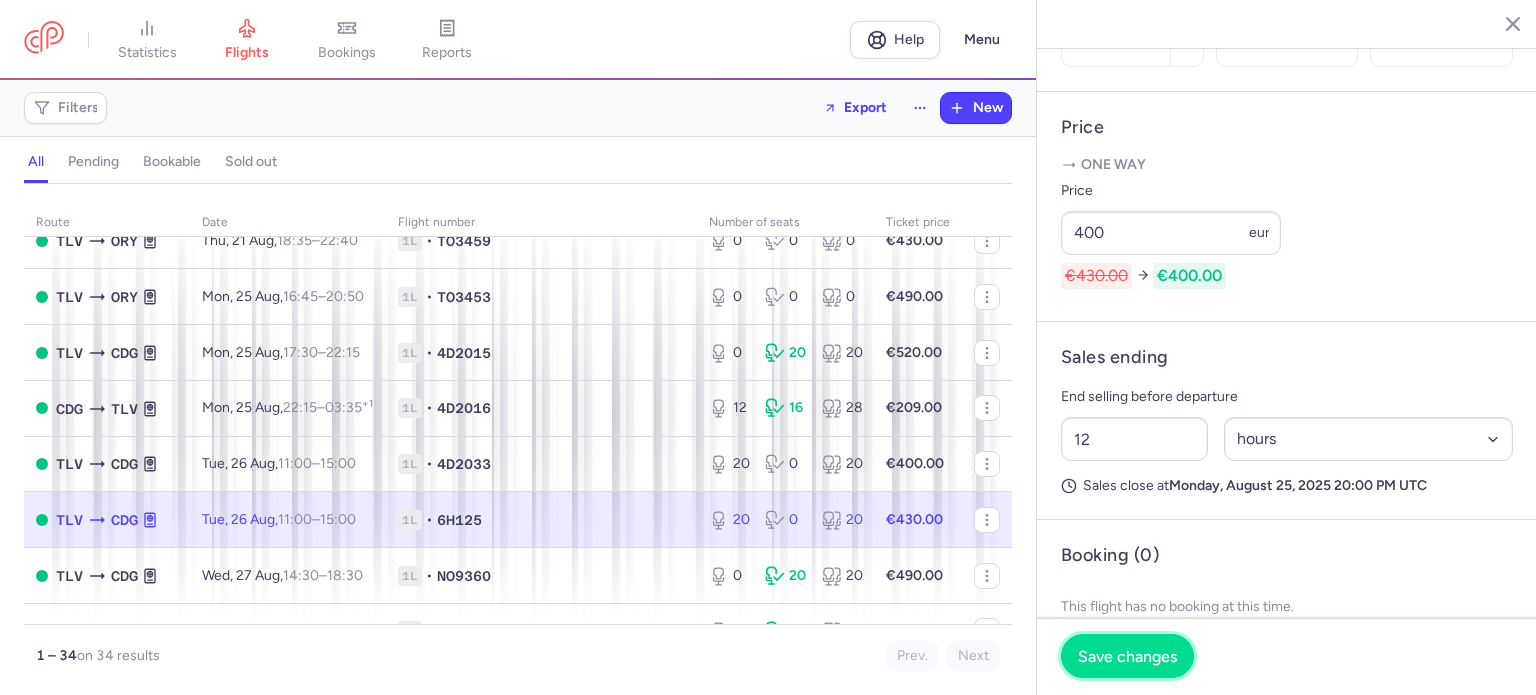 click on "Save changes" at bounding box center (1127, 656) 